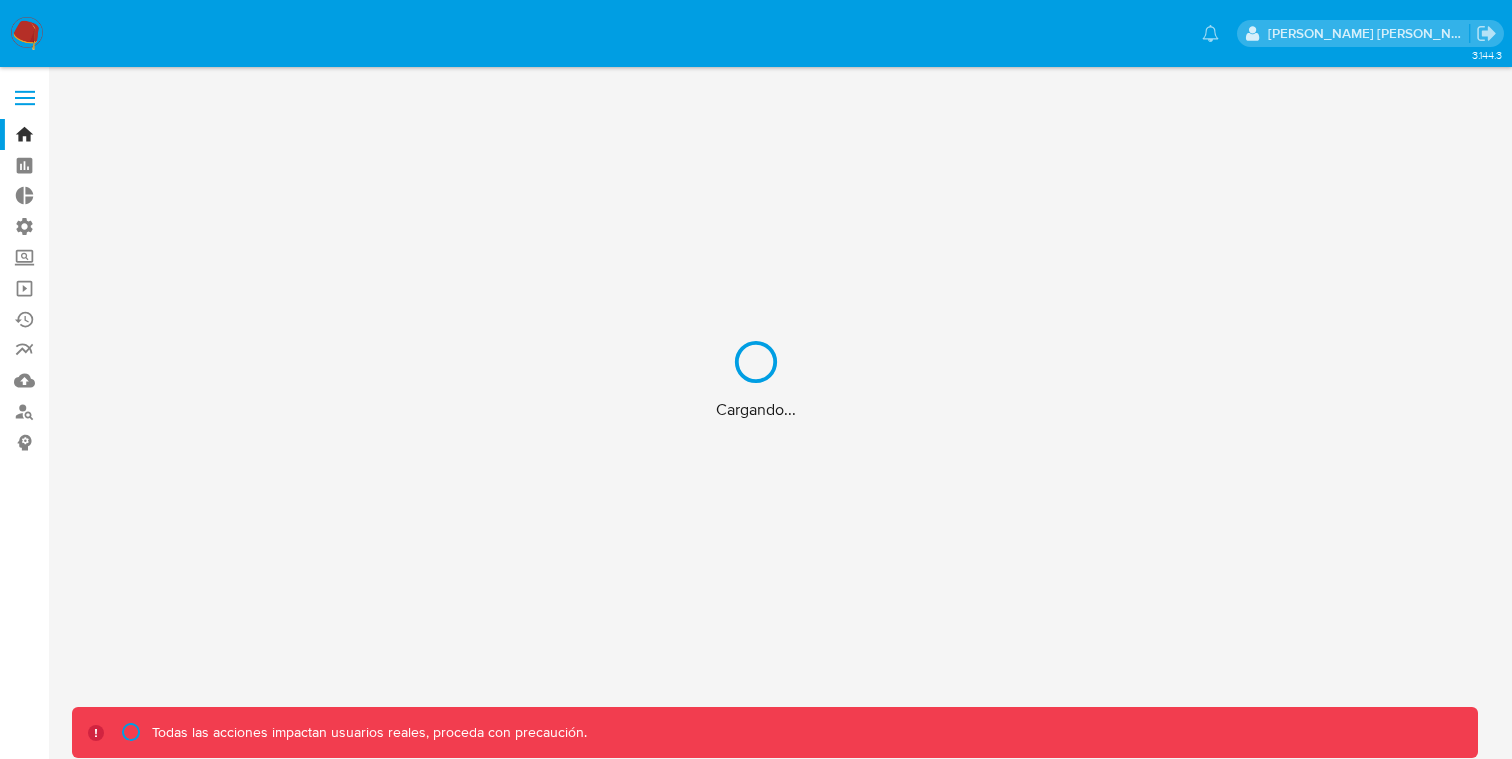 scroll, scrollTop: 0, scrollLeft: 0, axis: both 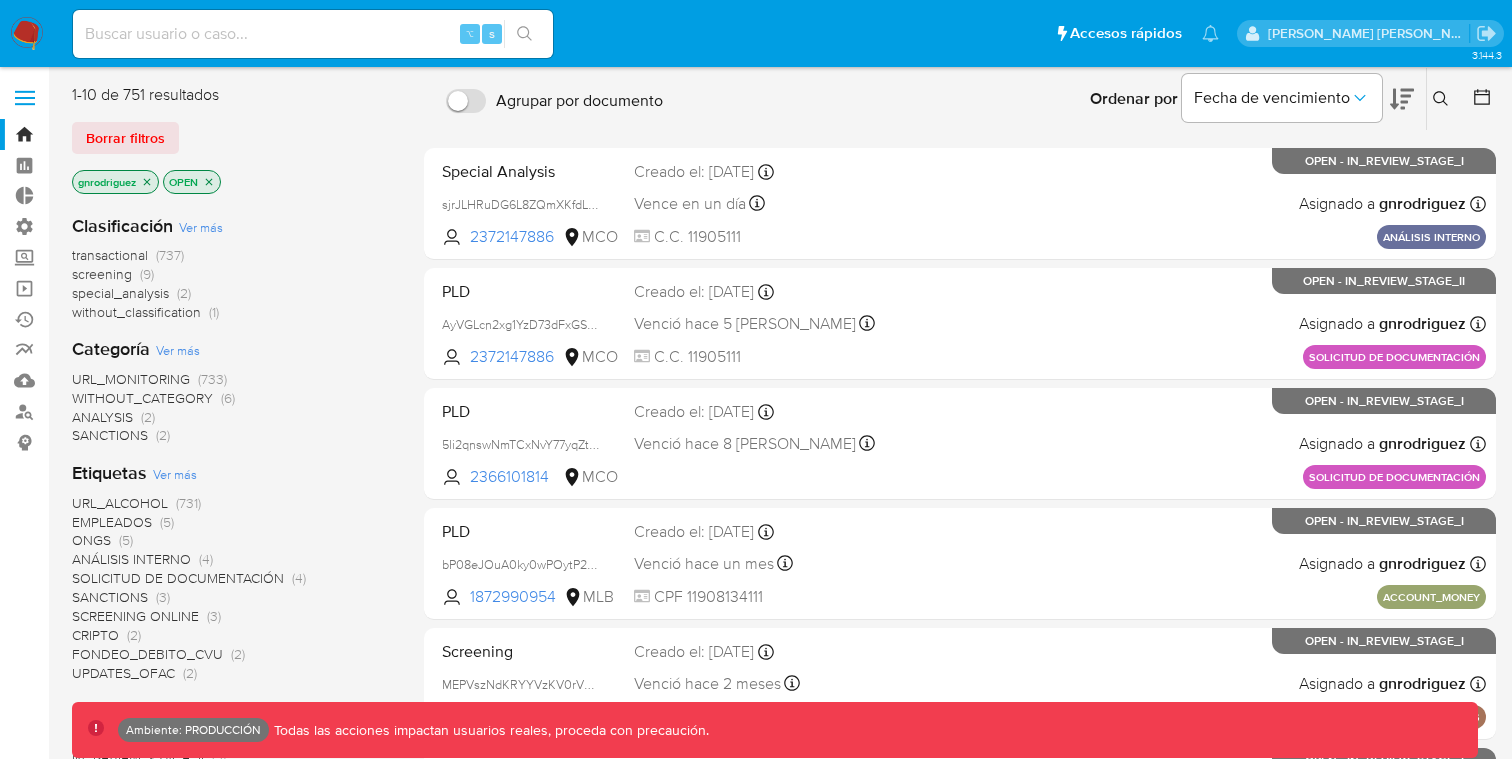click at bounding box center [313, 34] 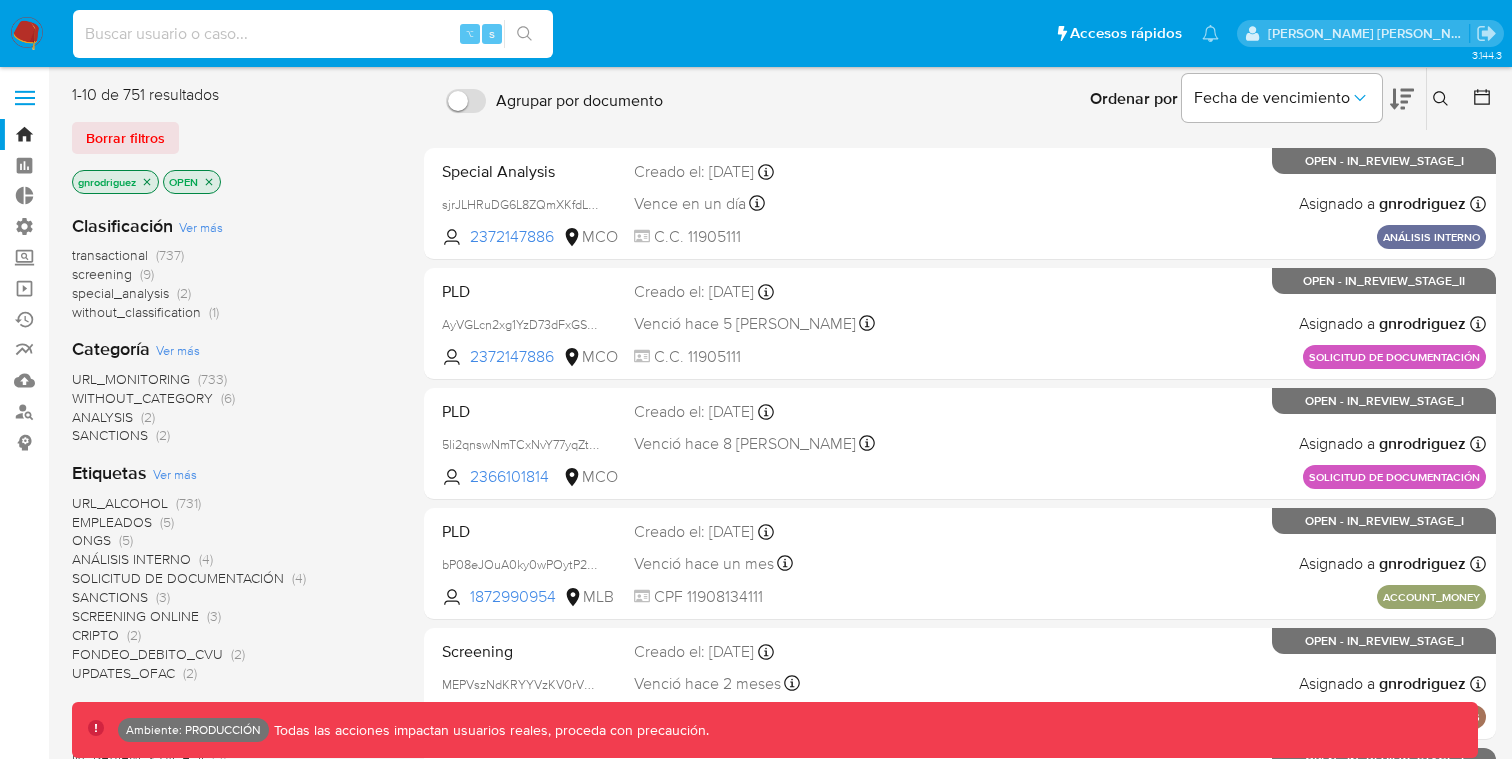 paste on "1872843318" 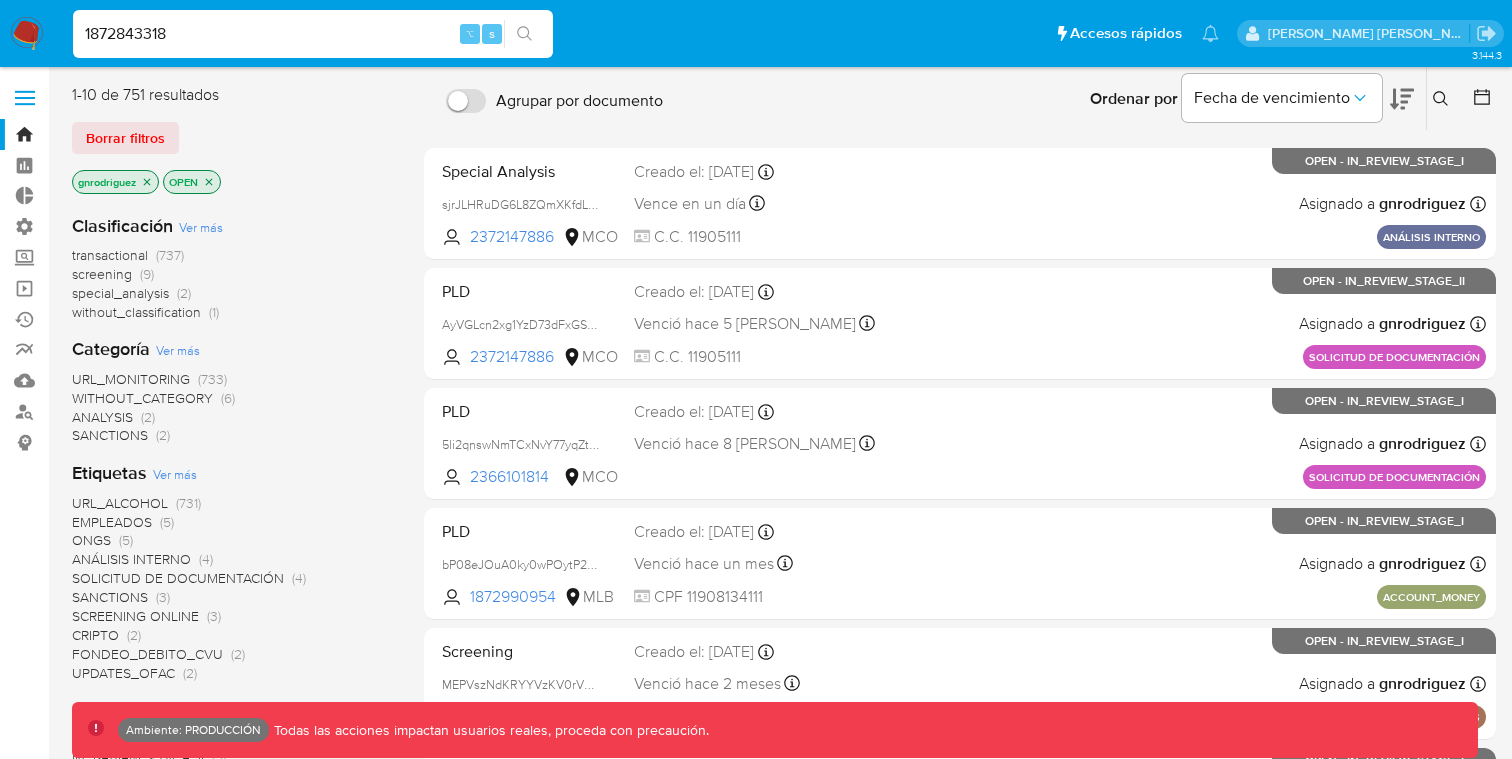 type on "1872843318" 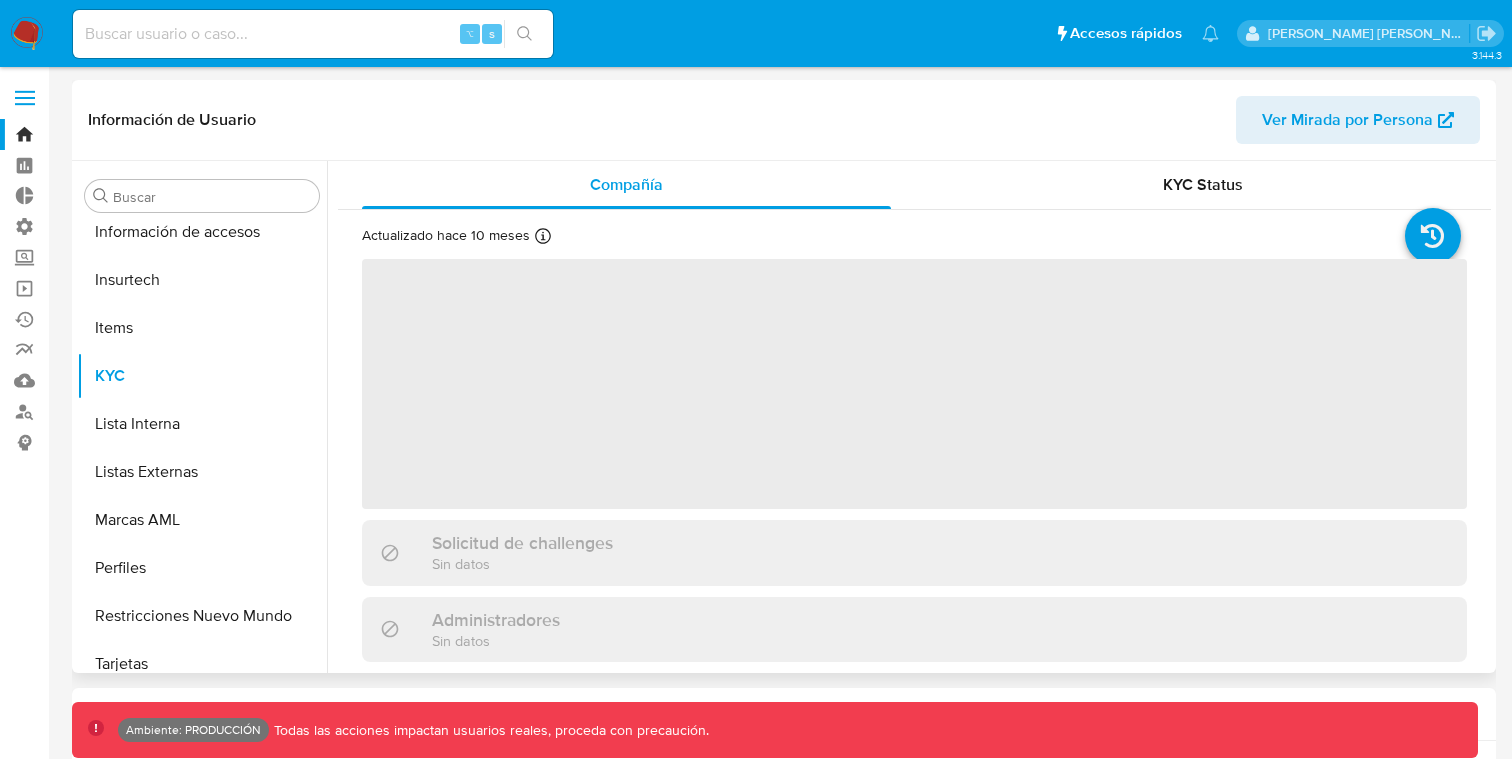 scroll, scrollTop: 845, scrollLeft: 0, axis: vertical 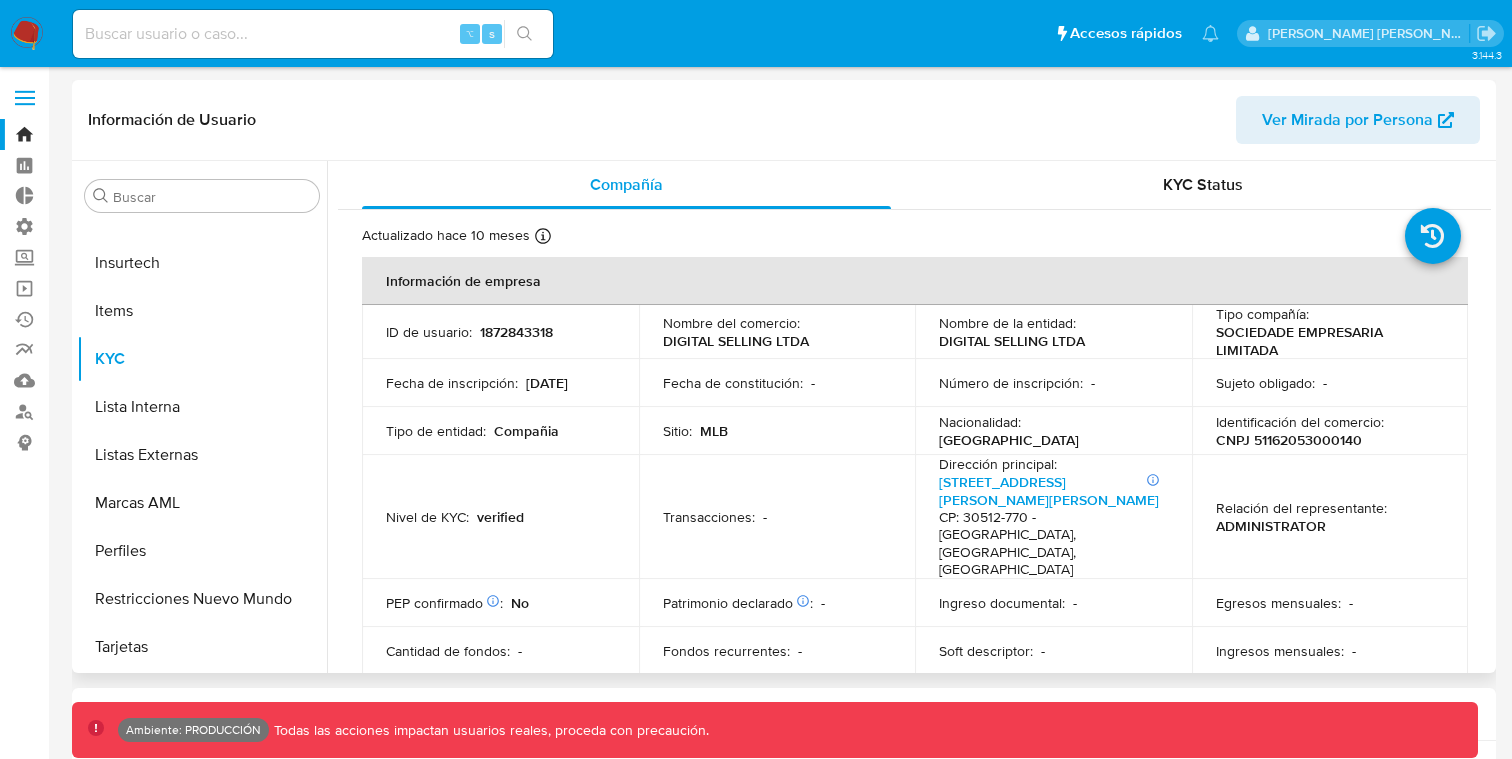 select on "10" 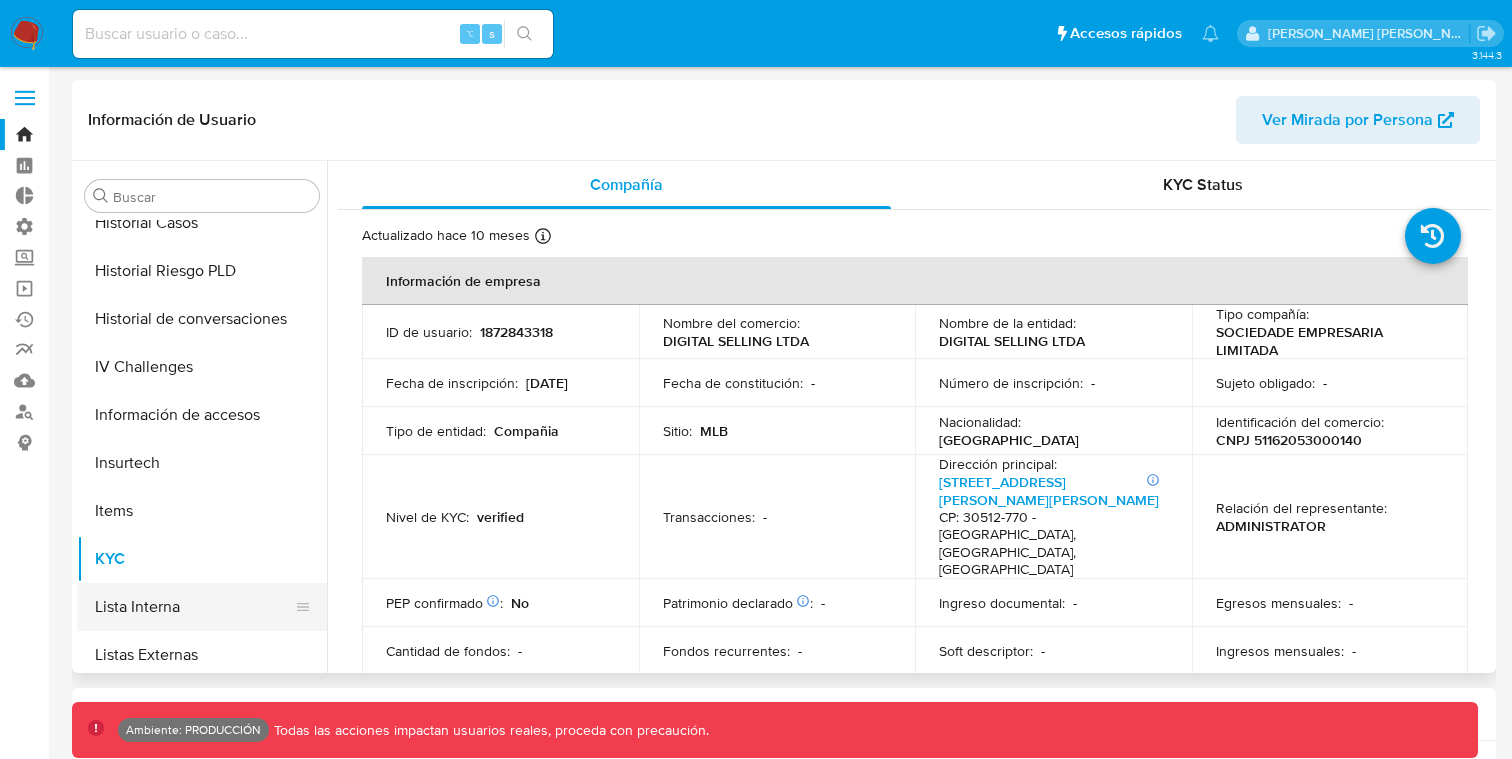 scroll, scrollTop: 600, scrollLeft: 0, axis: vertical 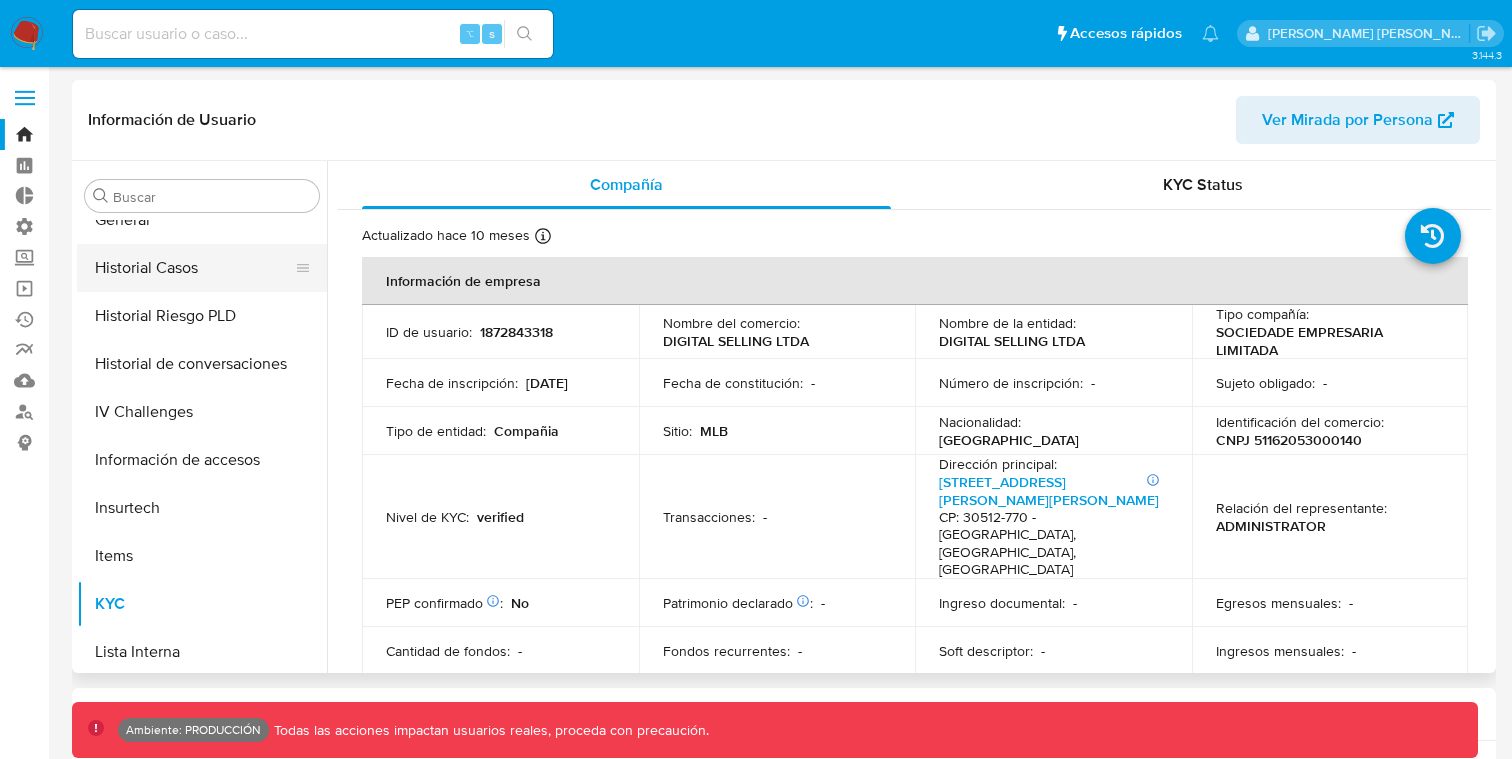 click on "Historial Casos" at bounding box center [194, 268] 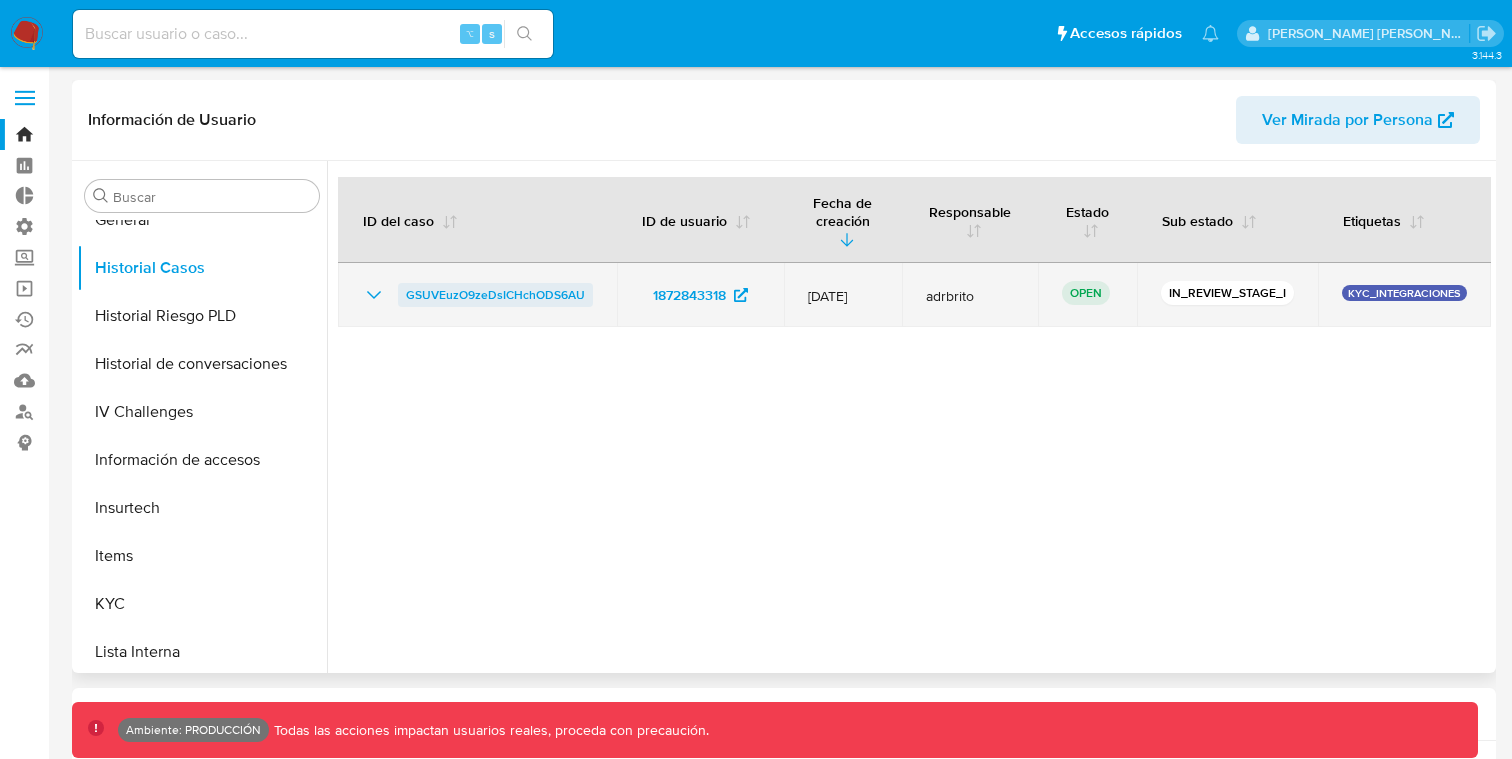 click on "GSUVEuzO9zeDsICHchODS6AU" at bounding box center [495, 295] 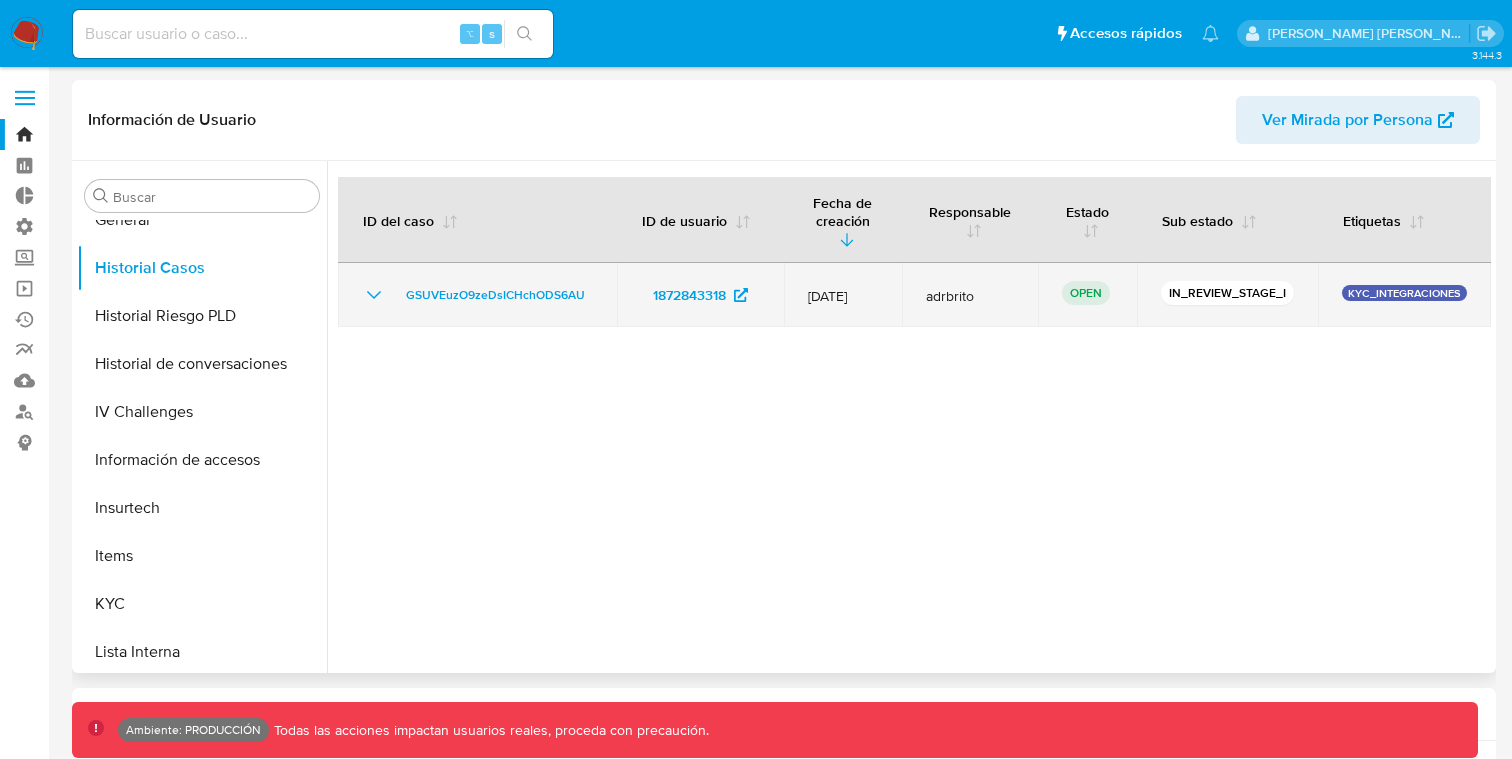 click on "GSUVEuzO9zeDsICHchODS6AU" at bounding box center [477, 295] 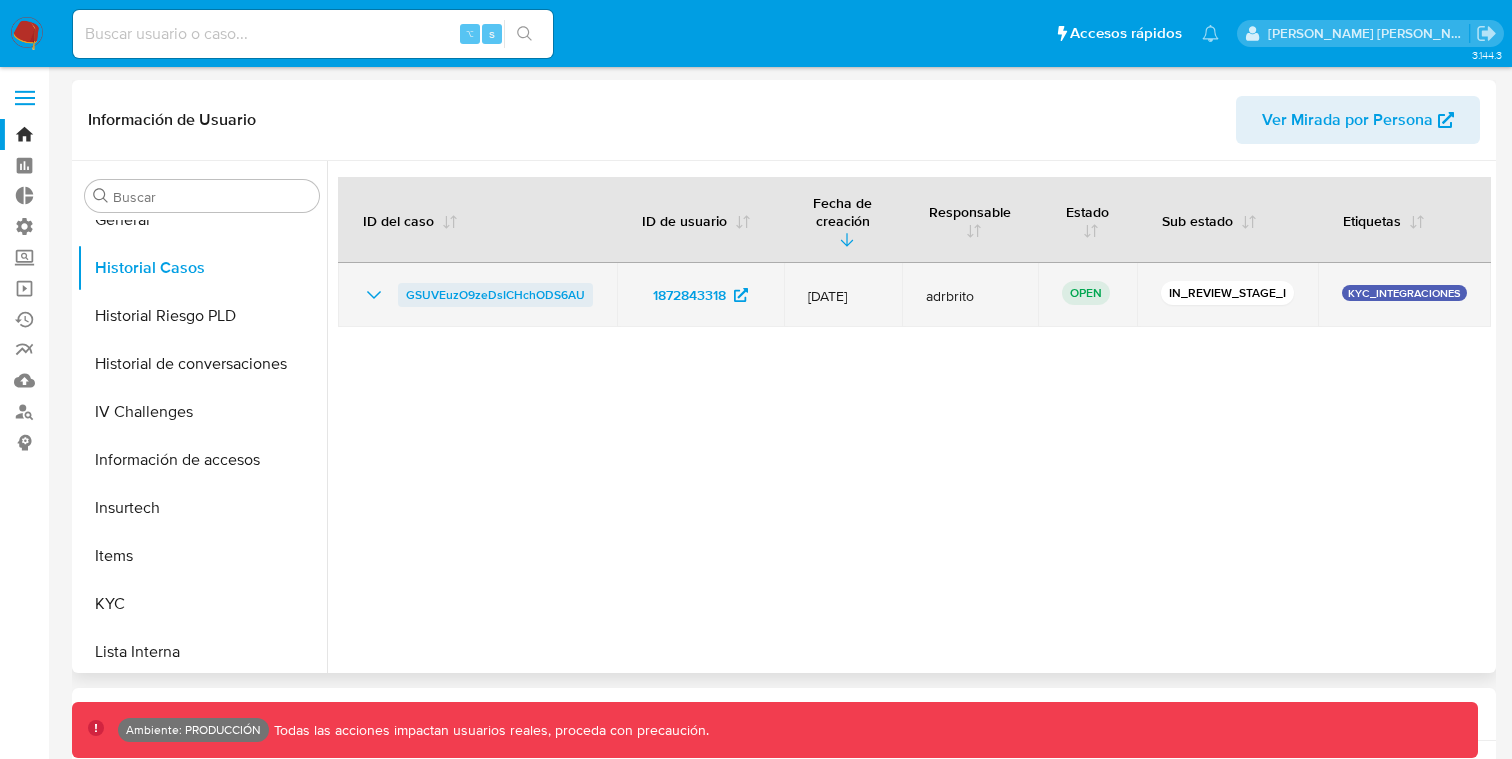 drag, startPoint x: 598, startPoint y: 294, endPoint x: 406, endPoint y: 287, distance: 192.12756 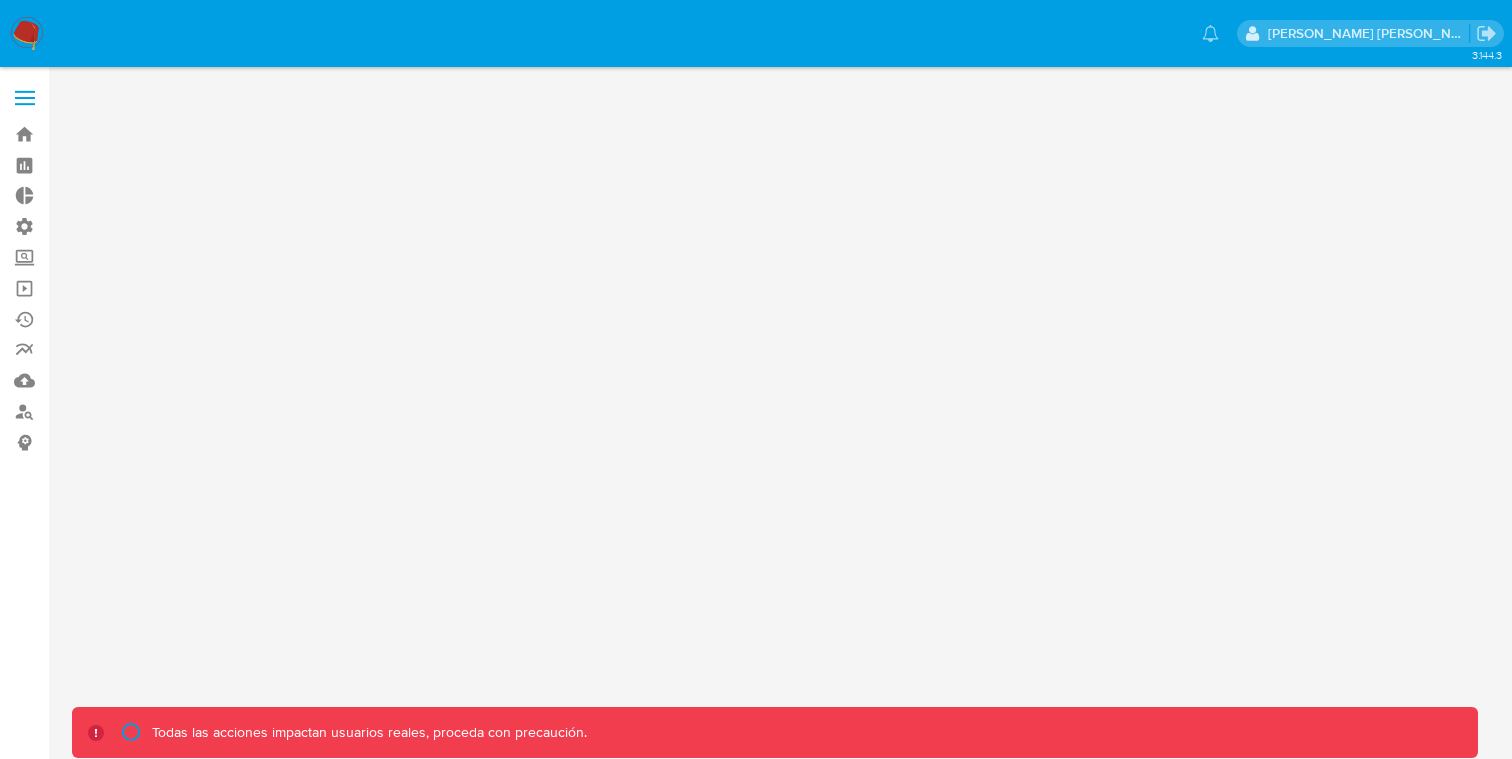 scroll, scrollTop: 0, scrollLeft: 0, axis: both 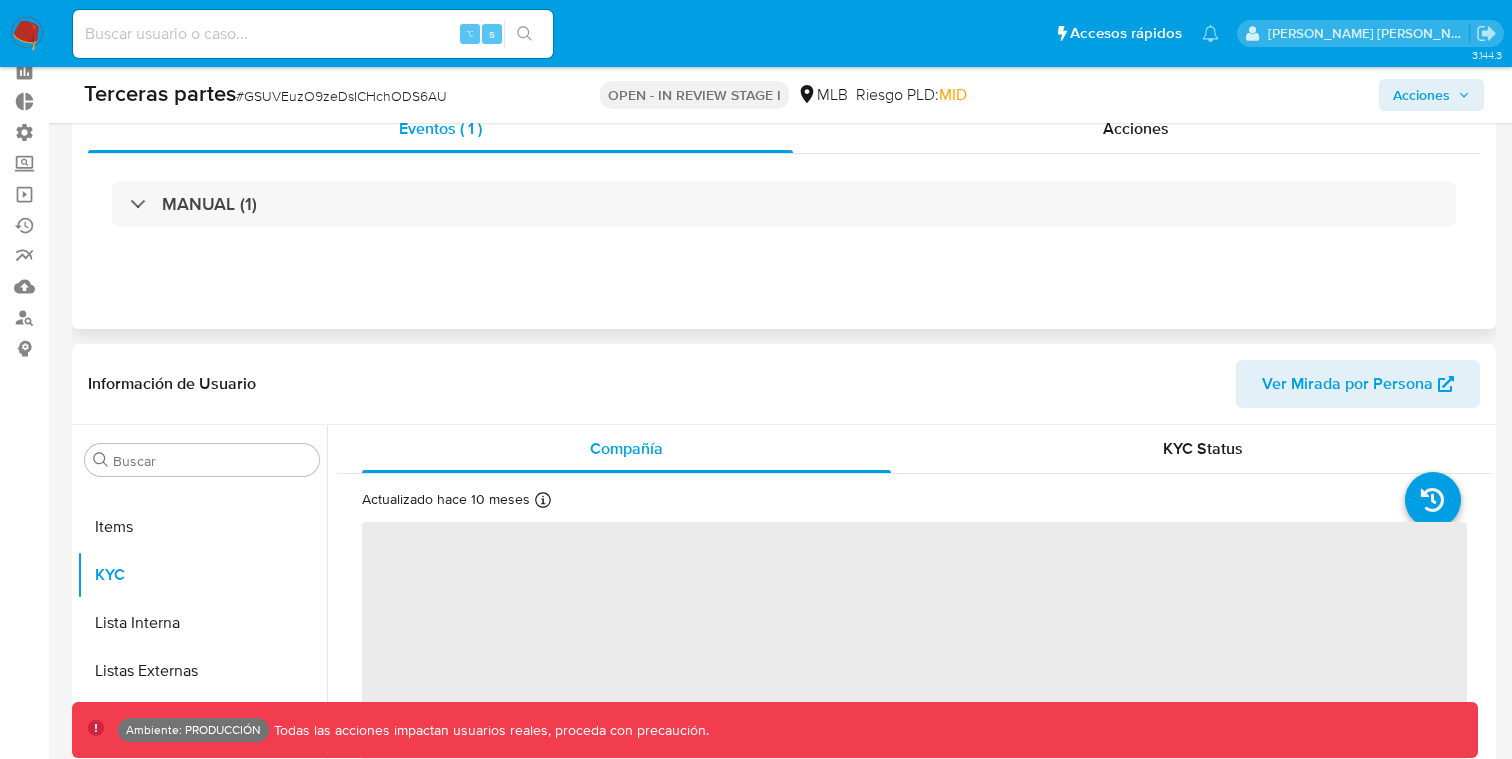 select on "10" 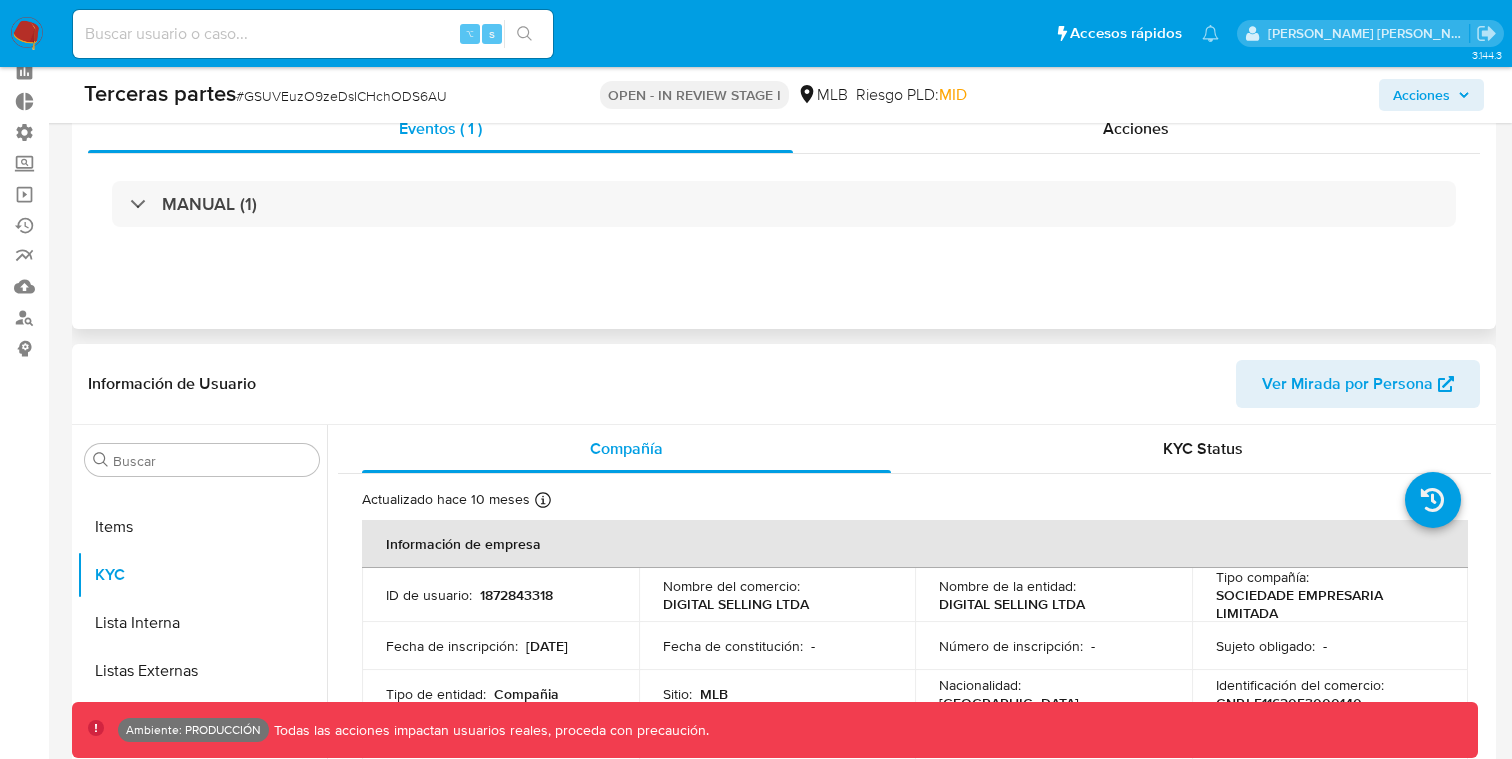 scroll, scrollTop: 0, scrollLeft: 0, axis: both 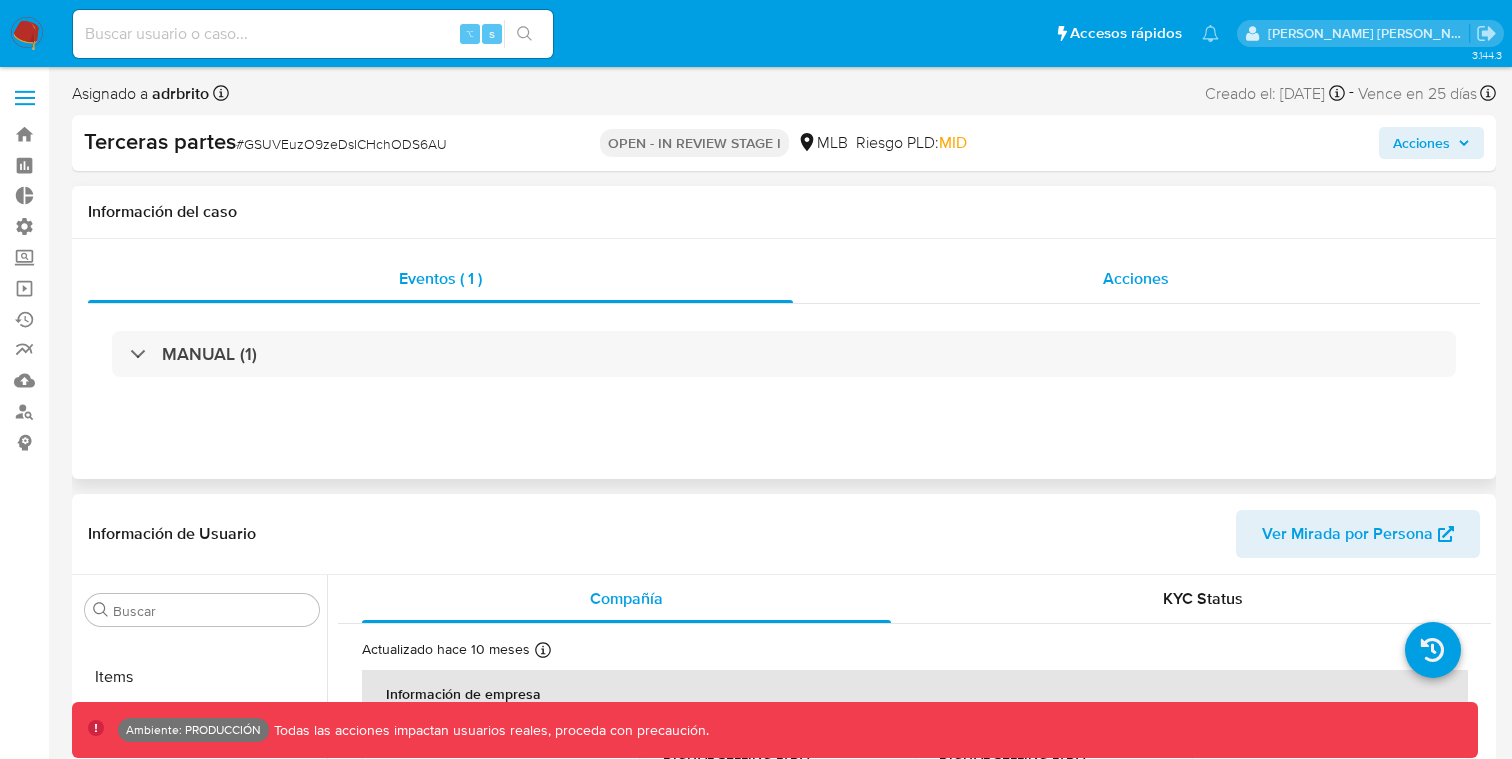 click on "Acciones" at bounding box center [1137, 279] 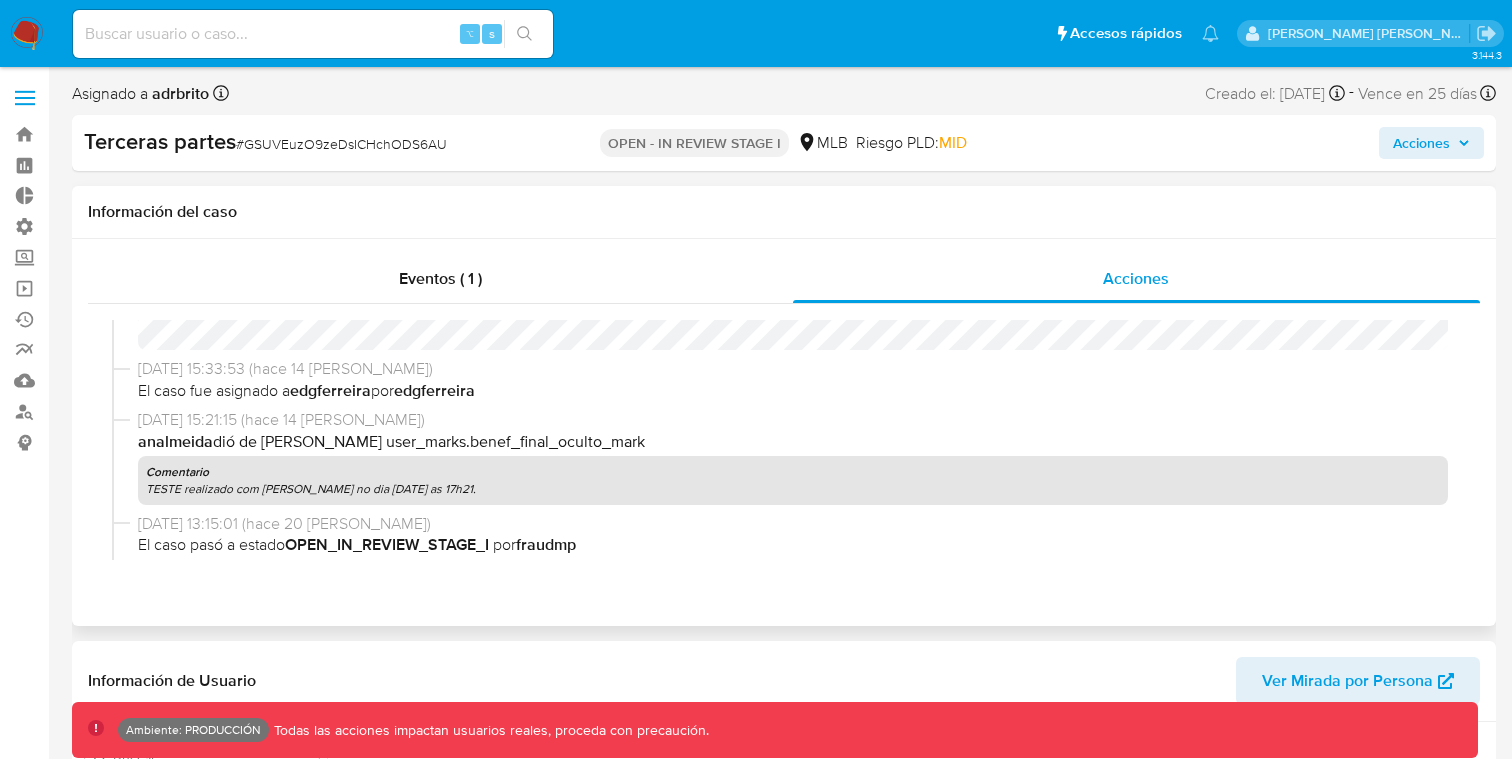 scroll, scrollTop: 224, scrollLeft: 0, axis: vertical 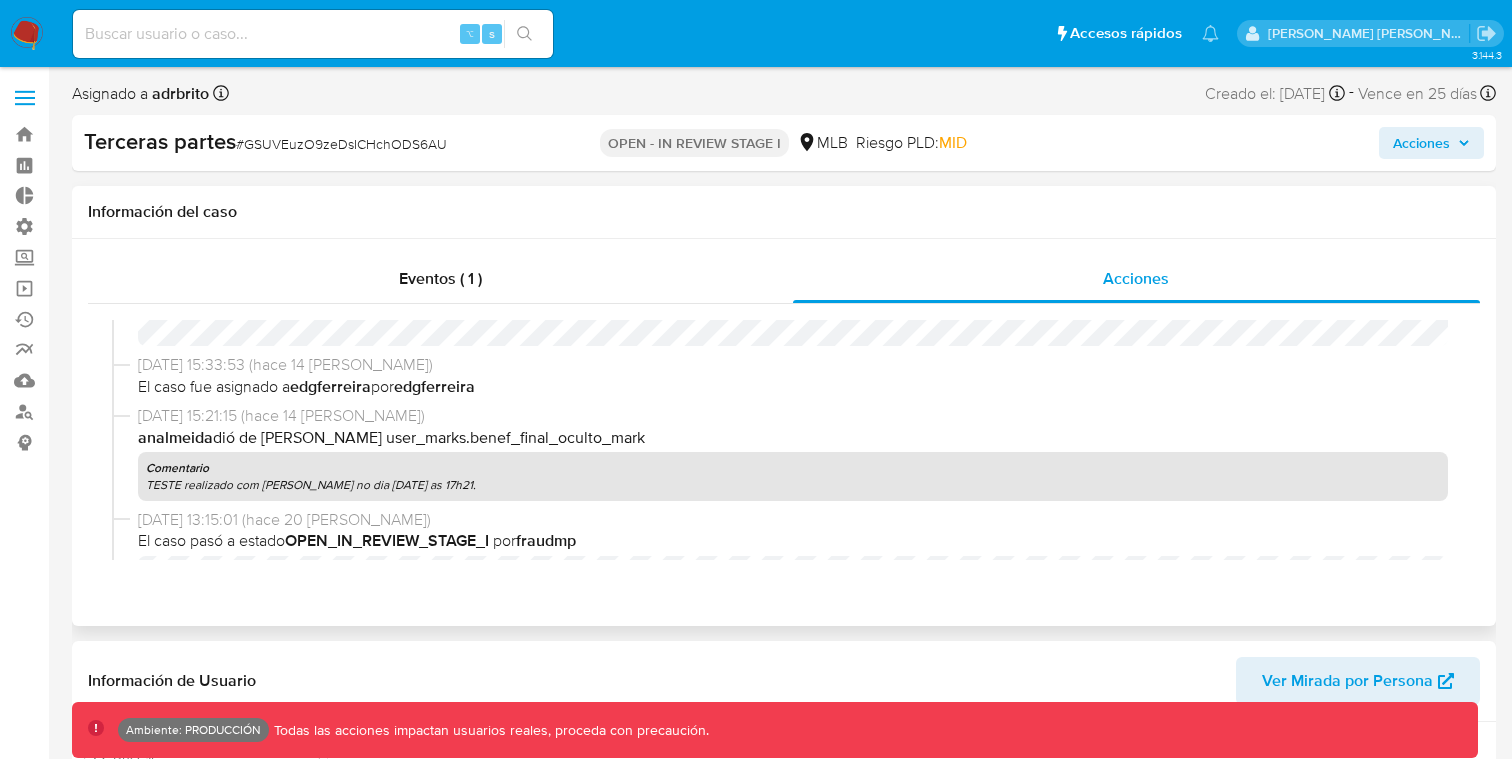 click on "analmeida  dió de alta la marca user_marks.benef_final_oculto_mark" at bounding box center [793, 438] 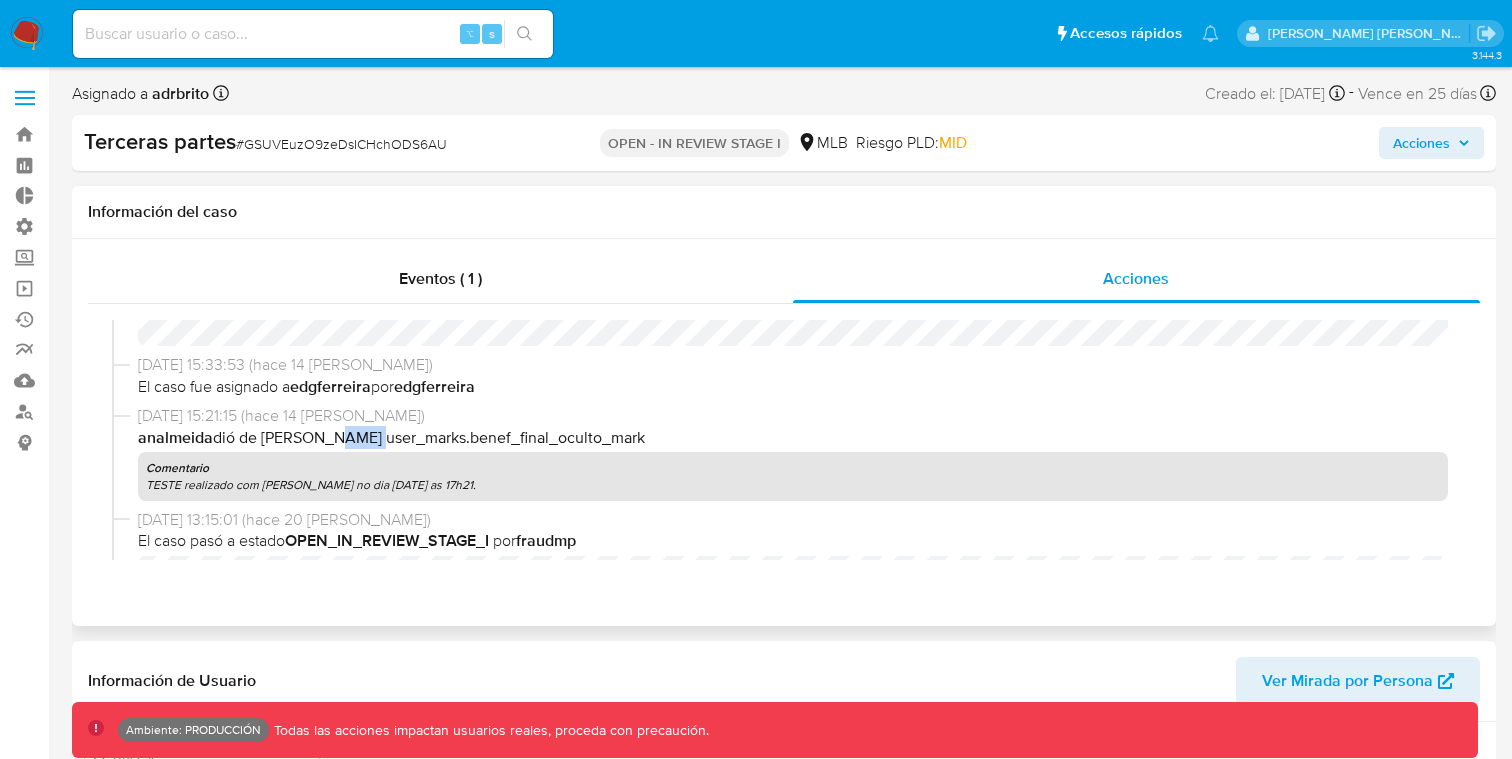 click on "analmeida  dió de alta la marca user_marks.benef_final_oculto_mark" at bounding box center (793, 438) 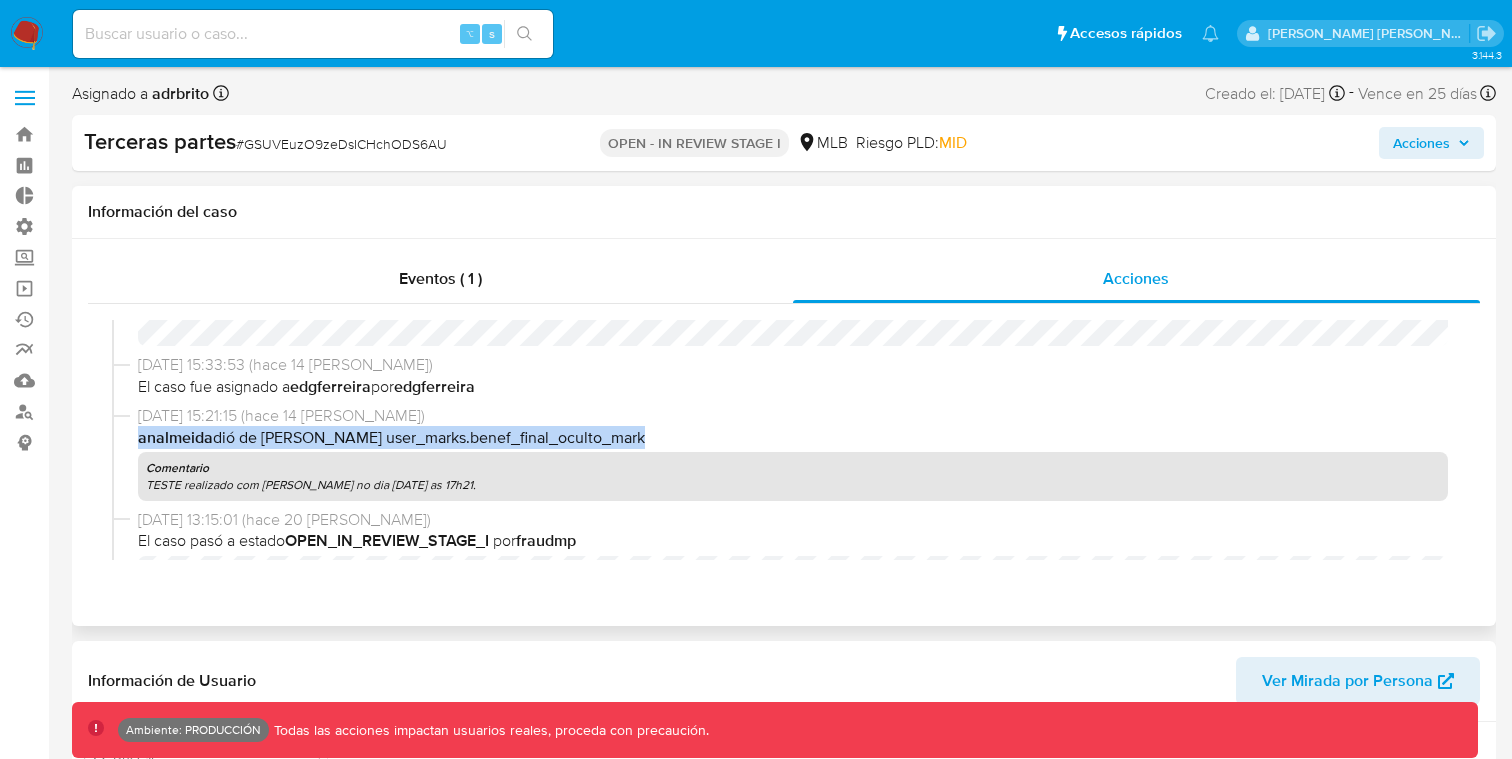 click on "analmeida  dió de alta la marca user_marks.benef_final_oculto_mark" at bounding box center (793, 438) 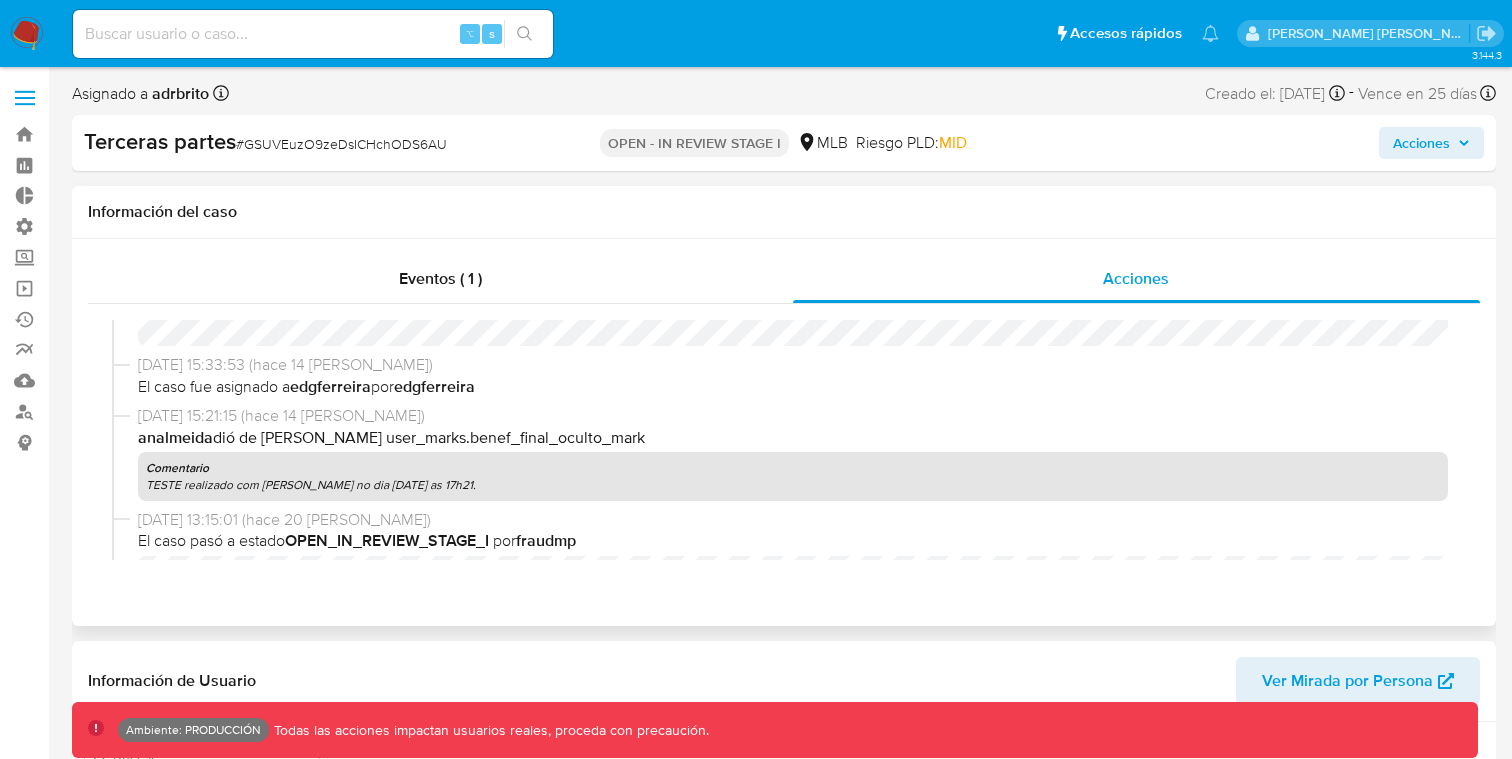 click on "TESTE realizado com Edgar no dia 24.06.2025 as 17h21." at bounding box center [793, 485] 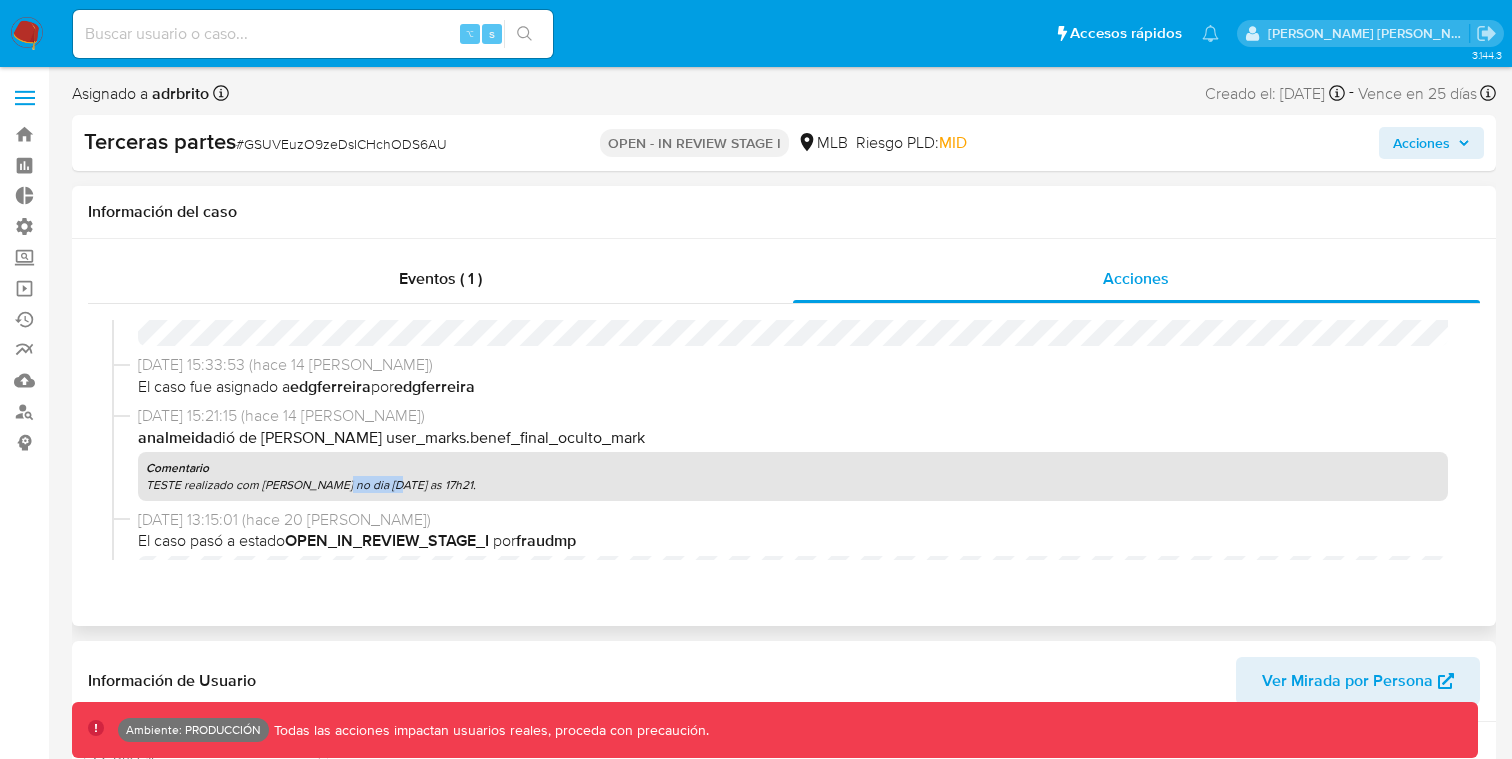 click on "TESTE realizado com Edgar no dia 24.06.2025 as 17h21." at bounding box center (793, 485) 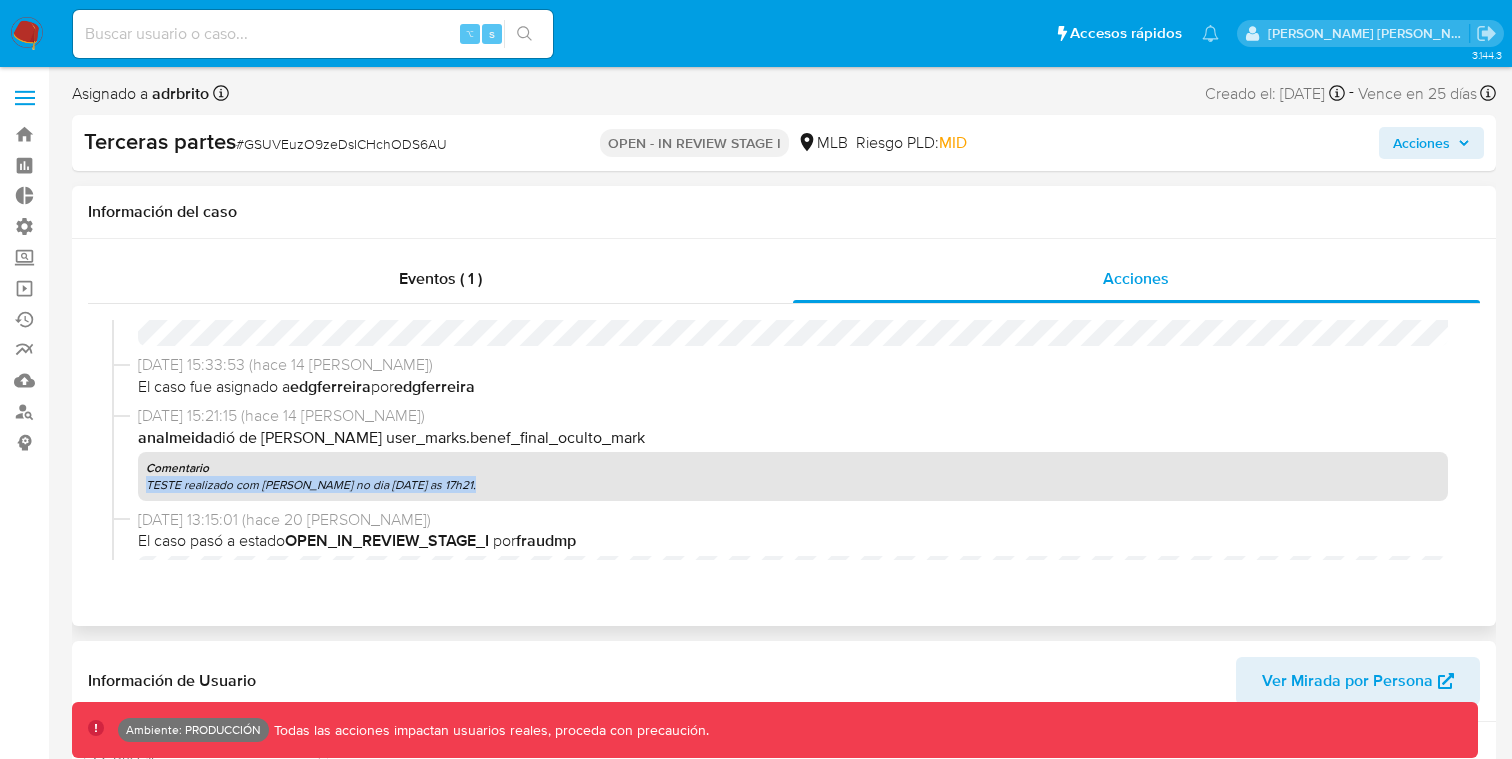 click on "TESTE realizado com Edgar no dia 24.06.2025 as 17h21." at bounding box center [793, 485] 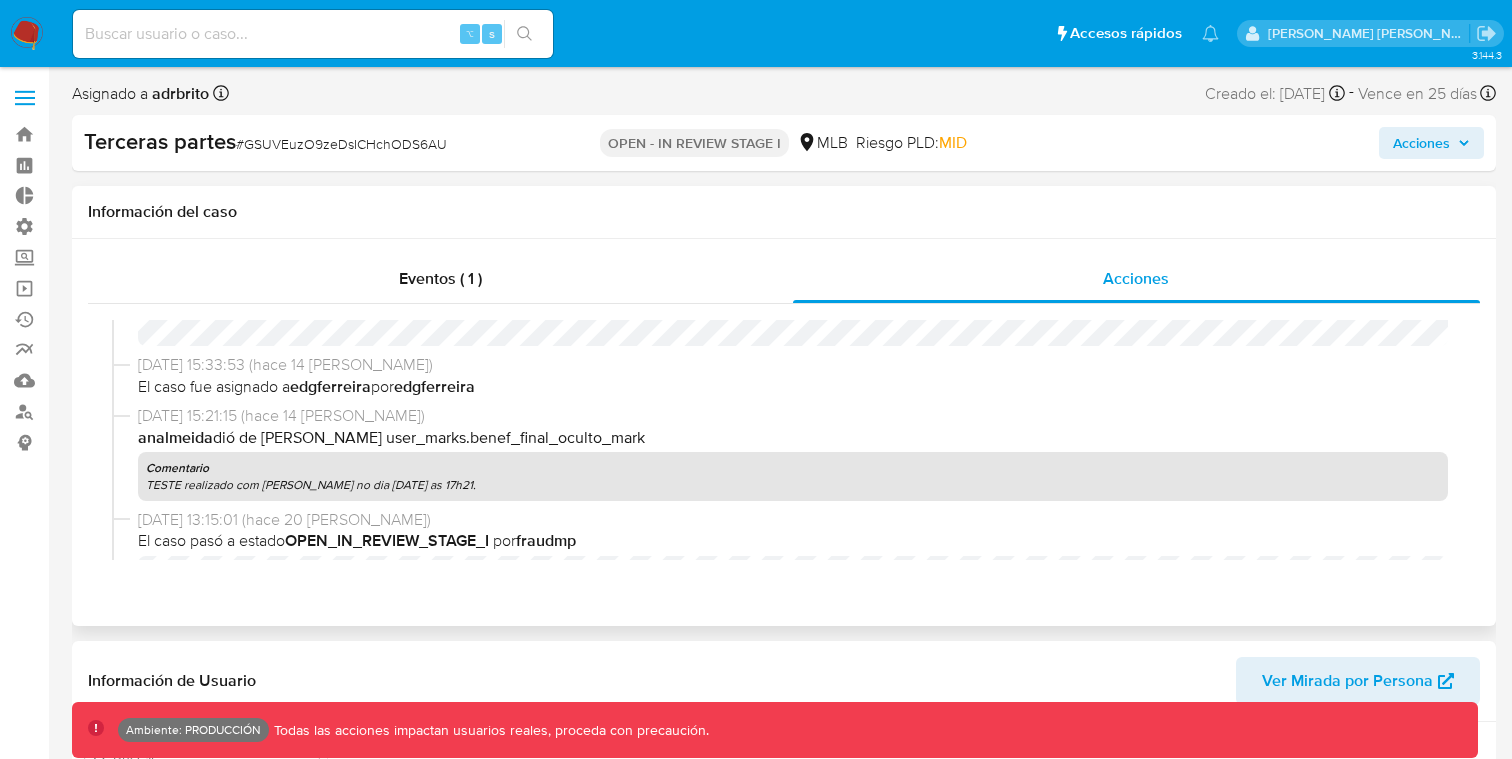 click on "analmeida  dió de alta la marca user_marks.benef_final_oculto_mark" at bounding box center [793, 438] 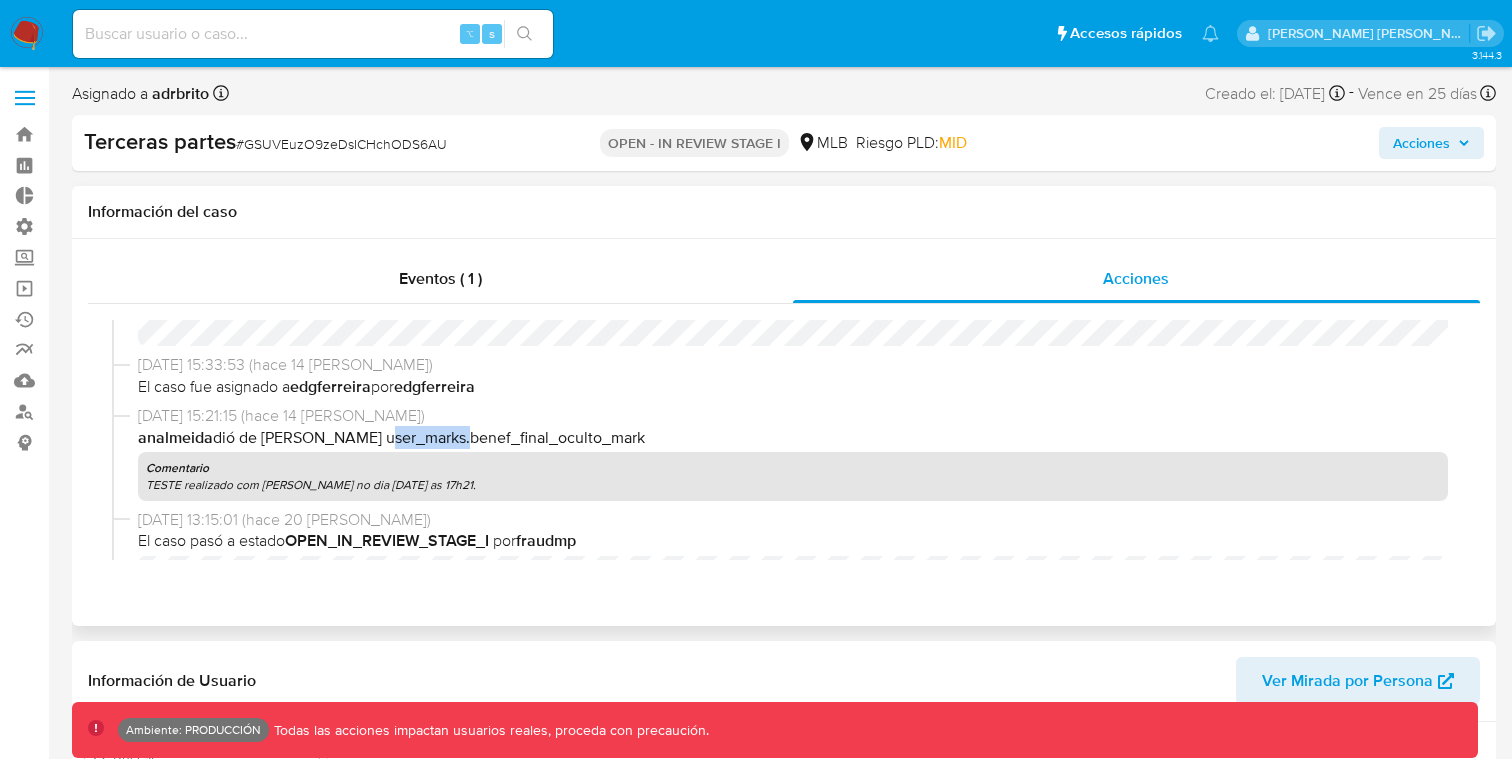 click on "analmeida  dió de alta la marca user_marks.benef_final_oculto_mark" at bounding box center (793, 438) 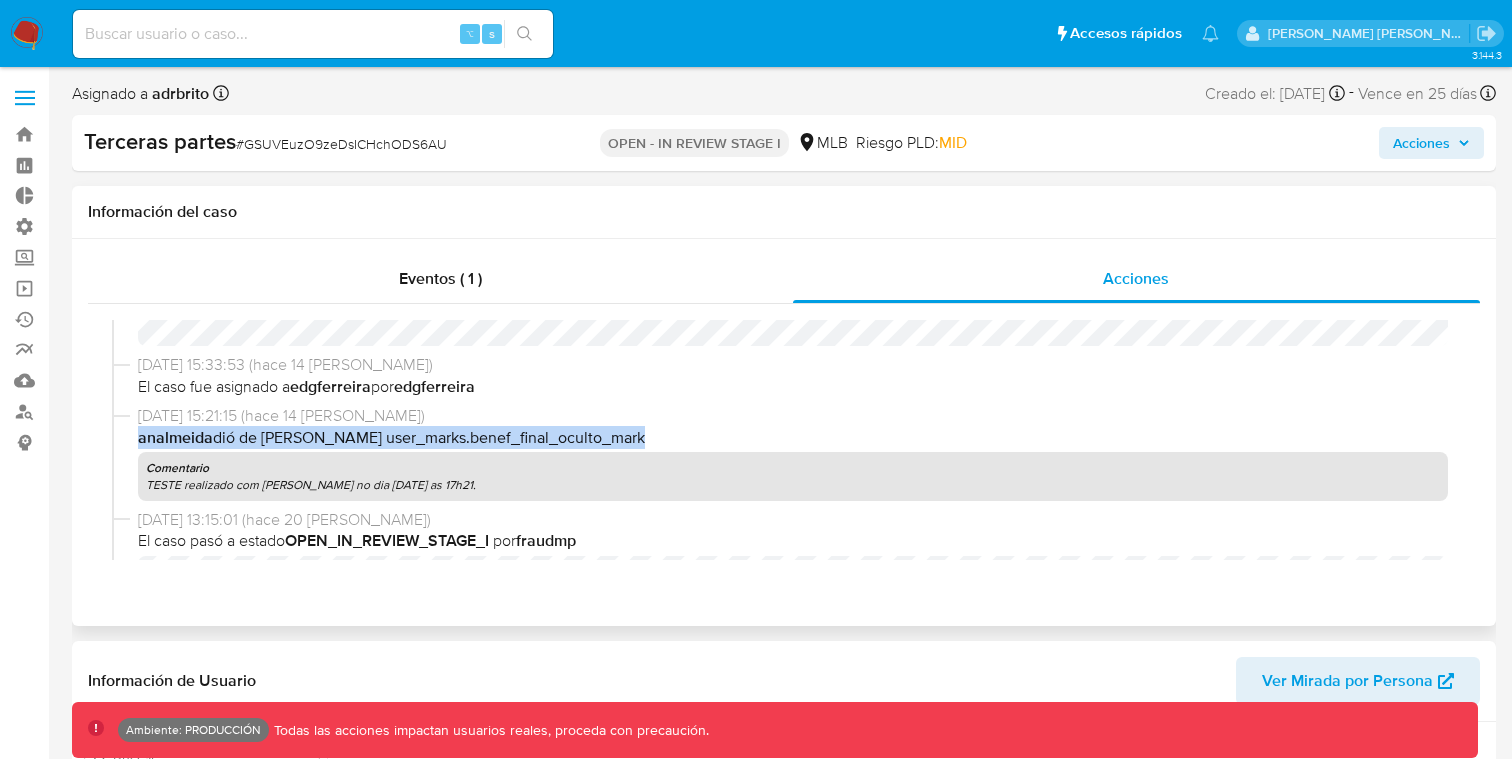 click on "analmeida  dió de alta la marca user_marks.benef_final_oculto_mark" at bounding box center (793, 438) 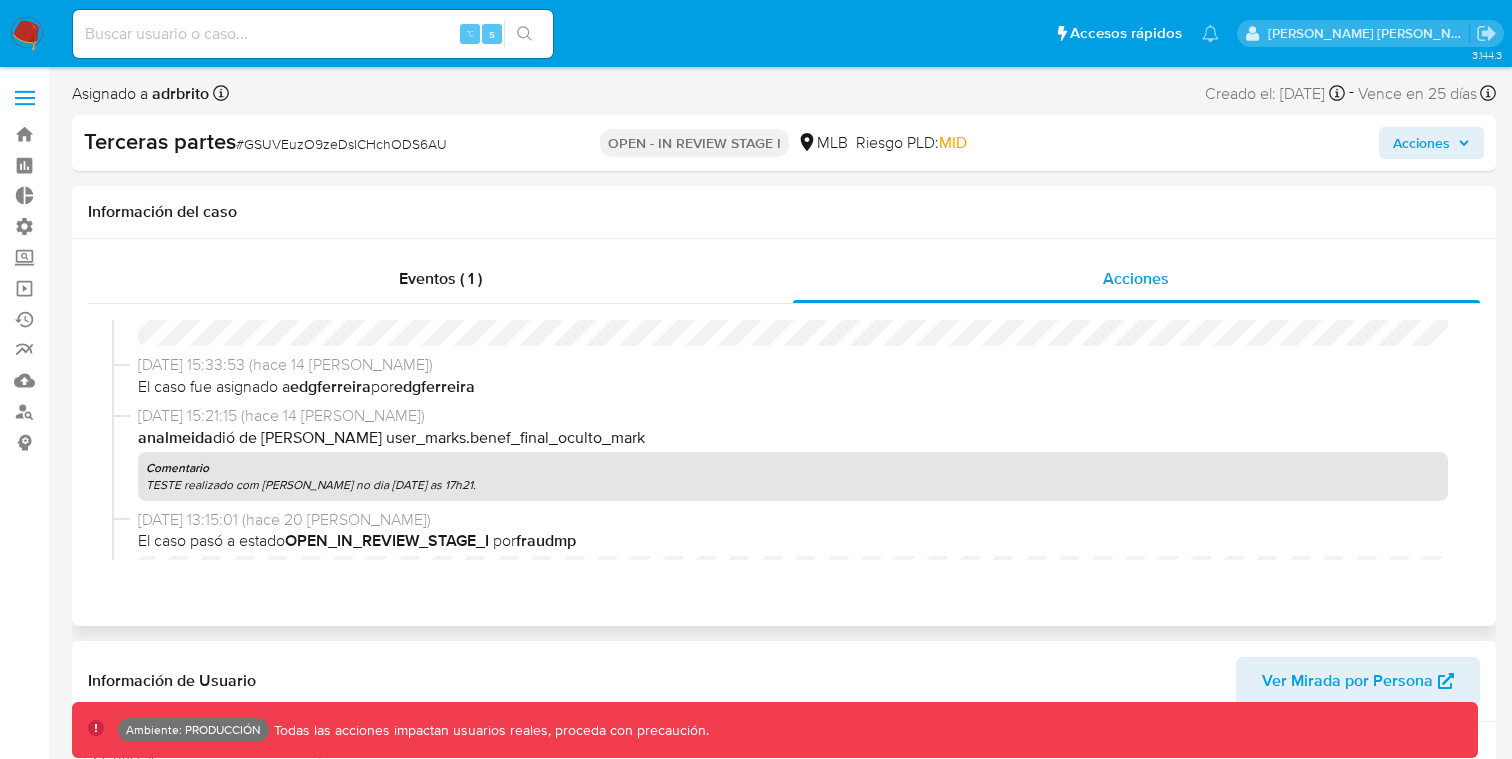 click on "TESTE realizado com Edgar no dia 24.06.2025 as 17h21." at bounding box center (793, 485) 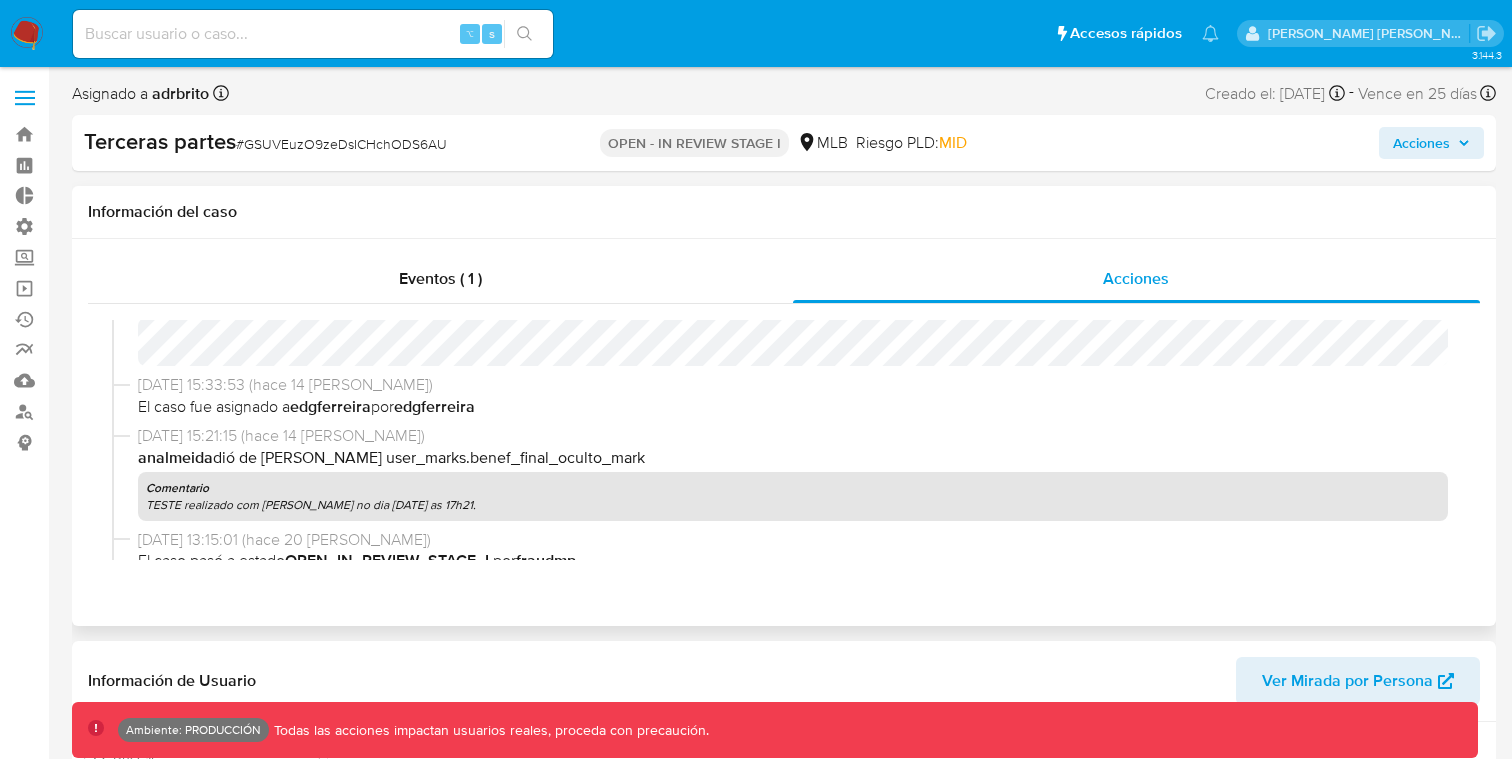 scroll, scrollTop: 222, scrollLeft: 0, axis: vertical 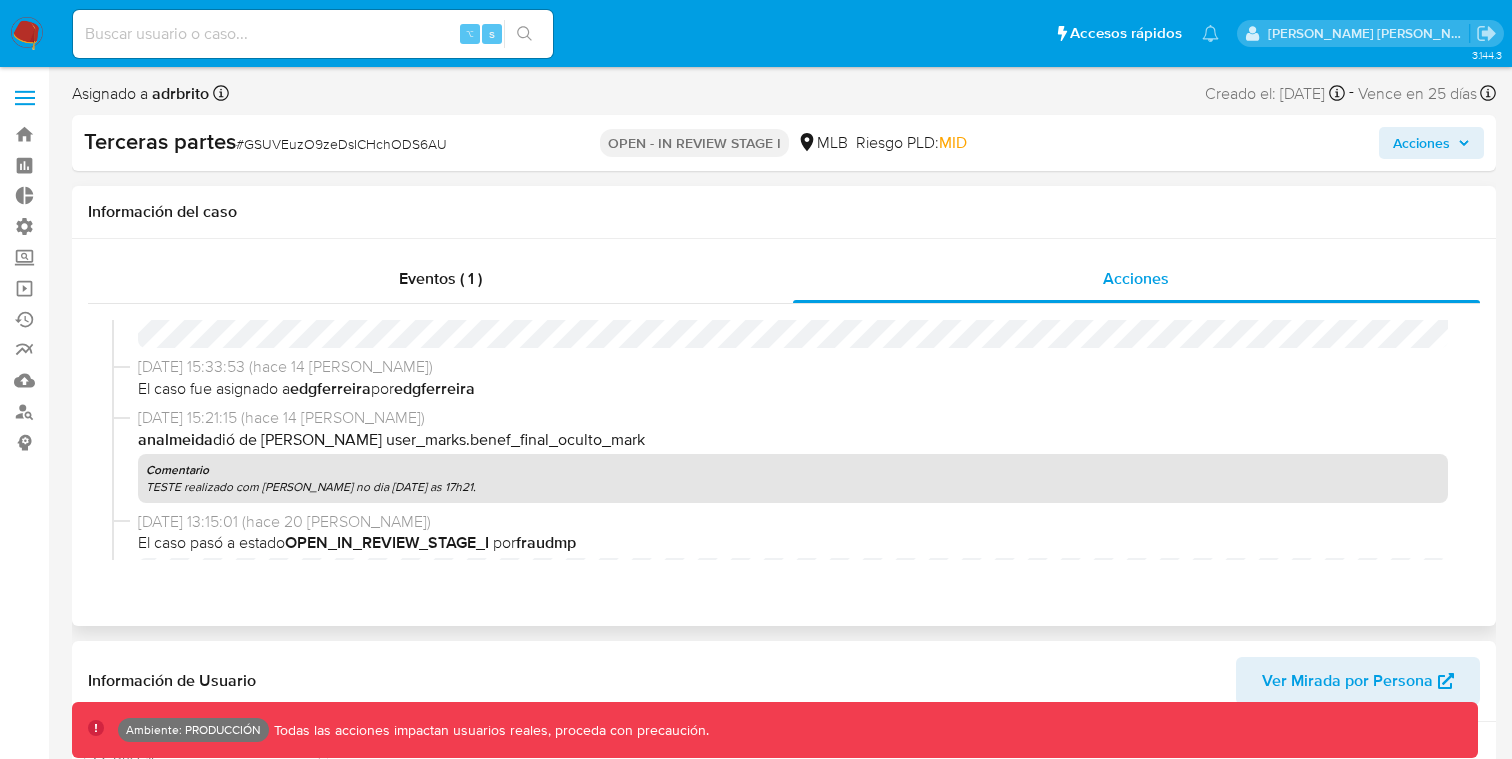 click on "TESTE realizado com Edgar no dia 24.06.2025 as 17h21." at bounding box center [793, 487] 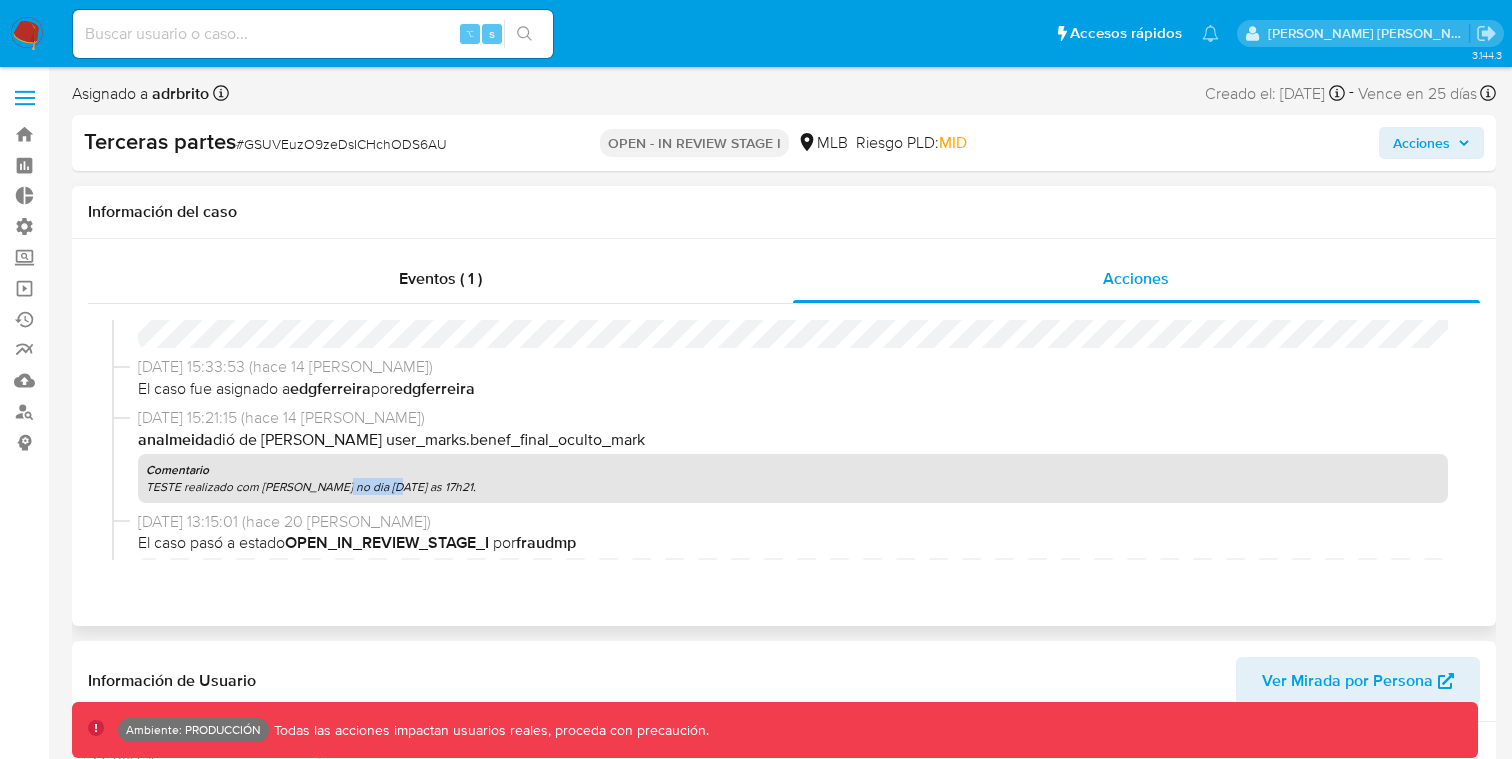 click on "TESTE realizado com Edgar no dia 24.06.2025 as 17h21." at bounding box center [793, 487] 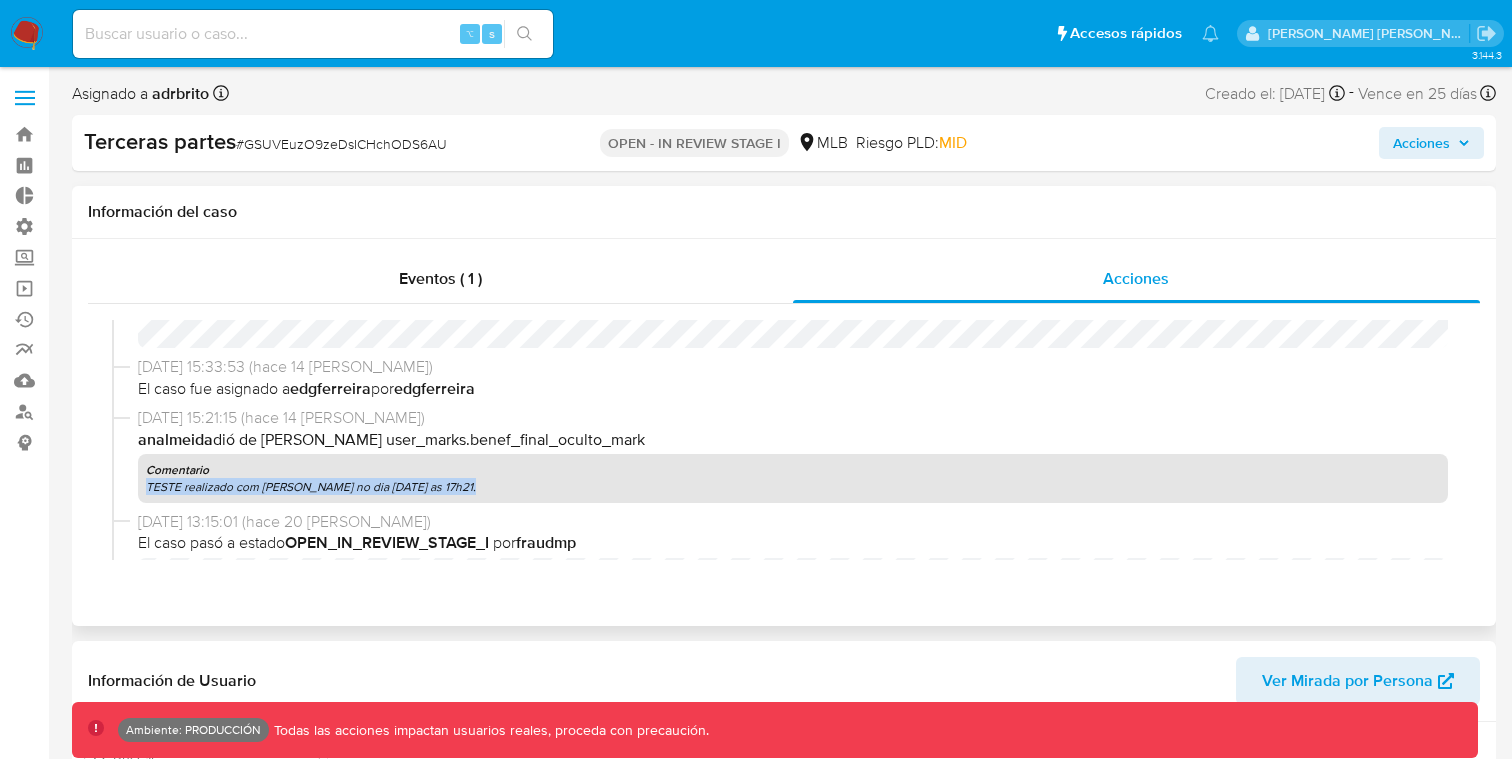 click on "TESTE realizado com Edgar no dia 24.06.2025 as 17h21." at bounding box center (793, 487) 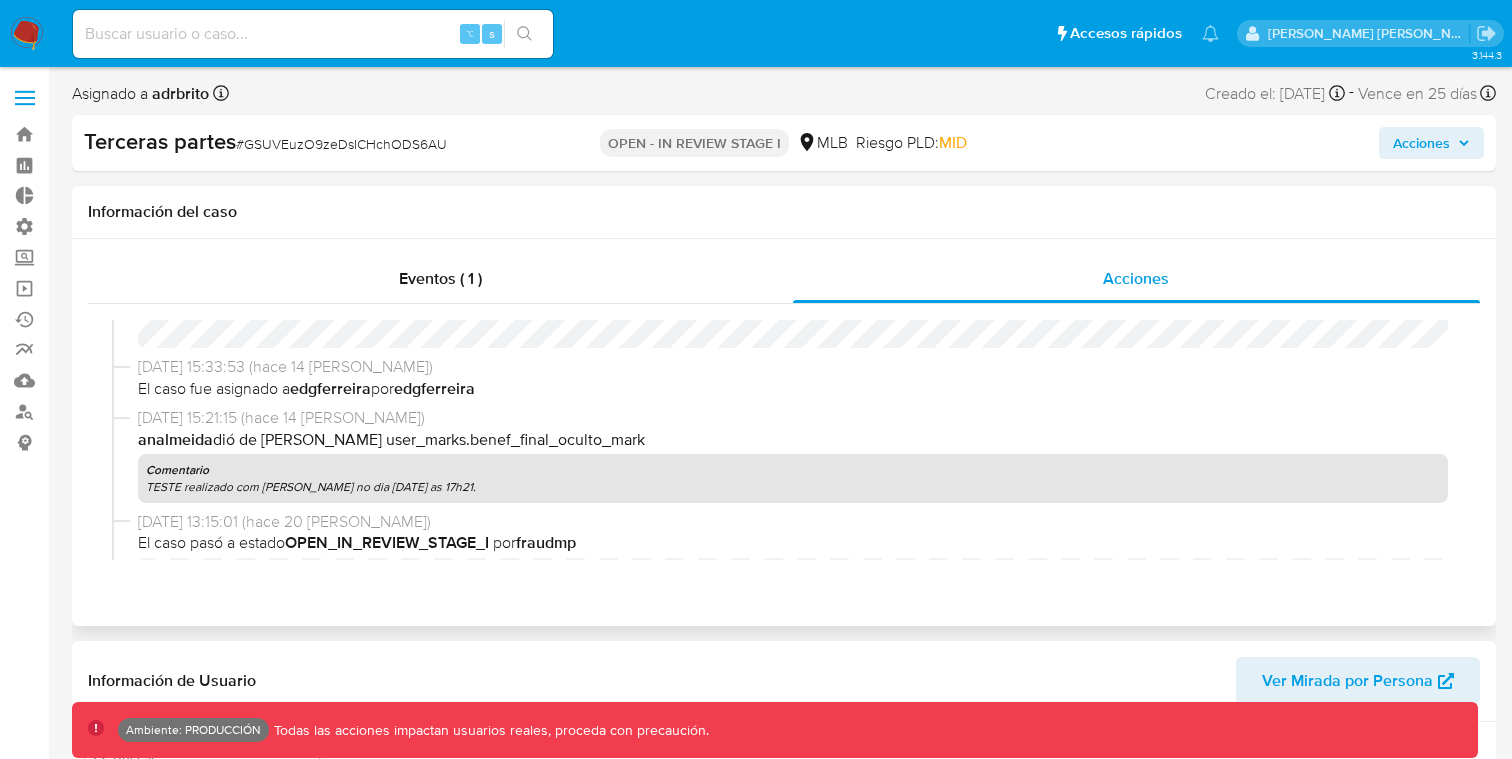 click on "analmeida  dió de alta la marca user_marks.benef_final_oculto_mark" at bounding box center (793, 440) 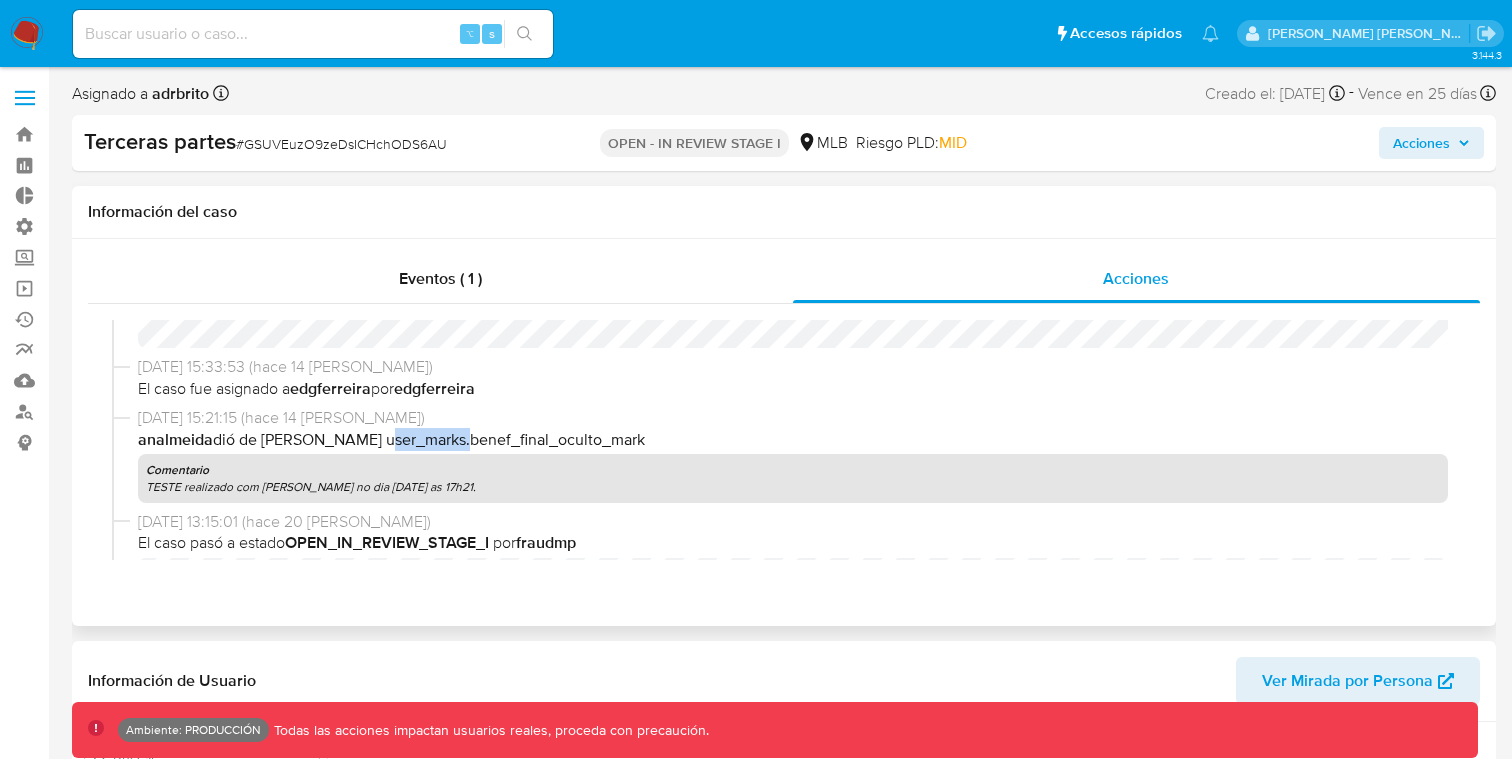 click on "analmeida  dió de alta la marca user_marks.benef_final_oculto_mark" at bounding box center [793, 440] 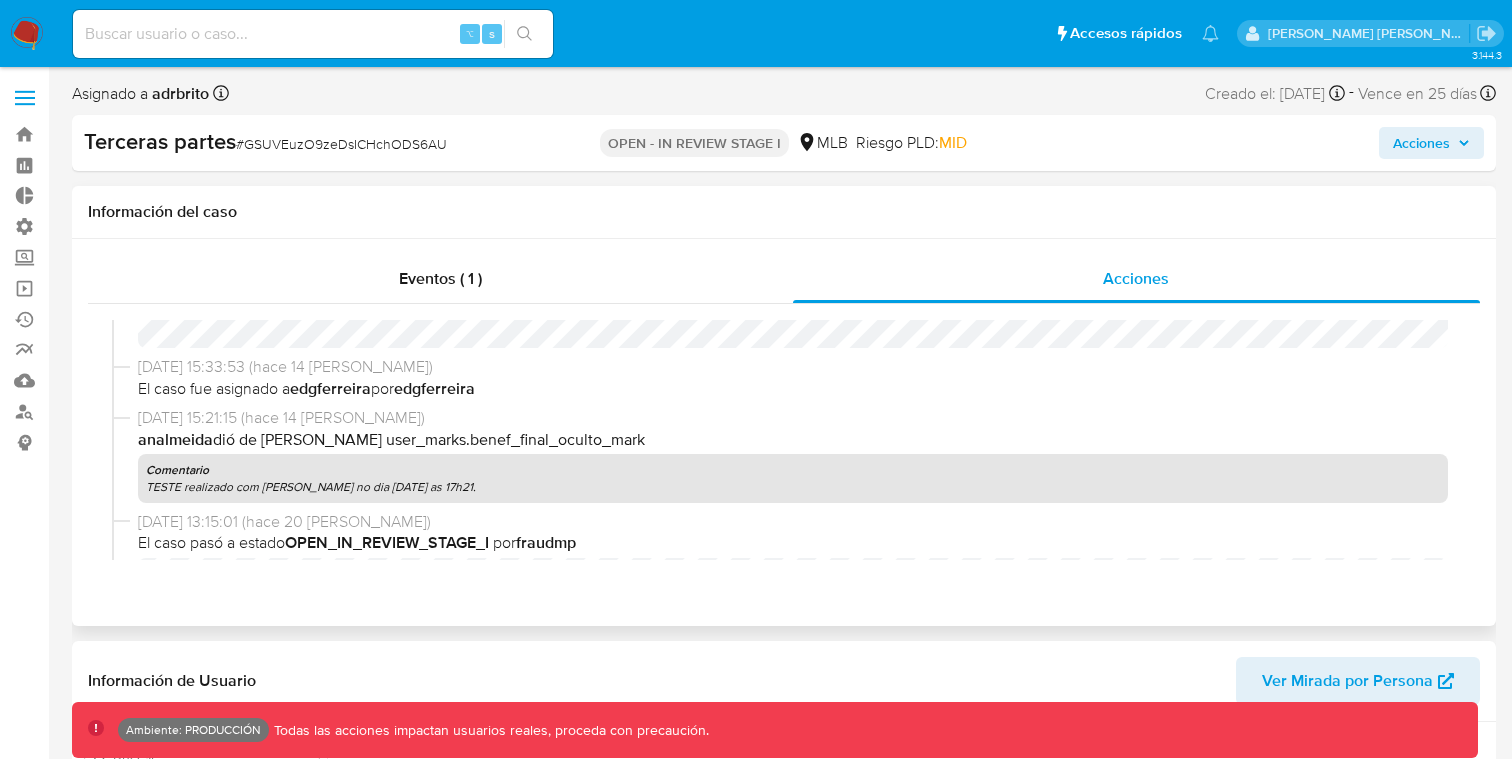 click on "TESTE realizado com Edgar no dia 24.06.2025 as 17h21." at bounding box center (793, 487) 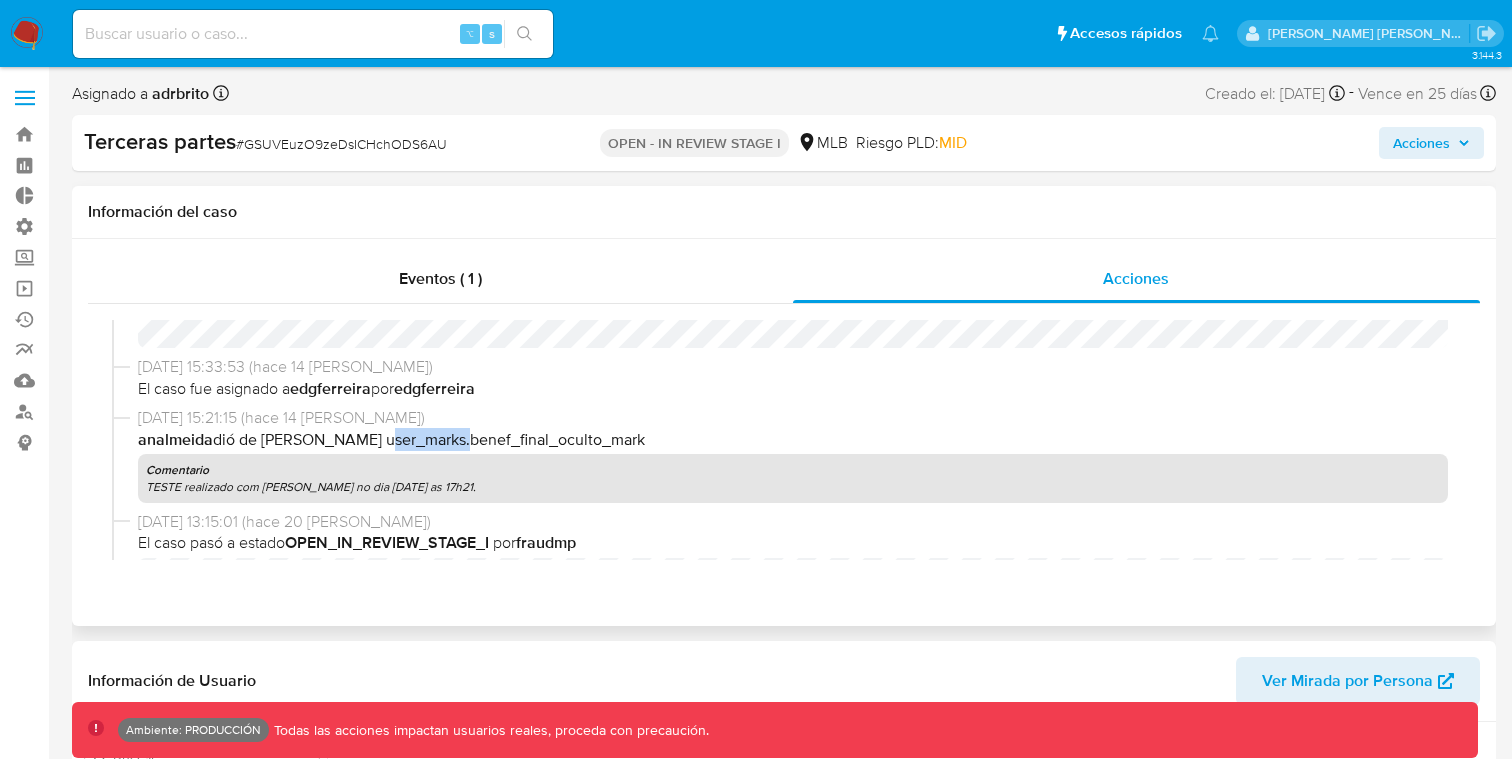 click on "analmeida  dió de alta la marca user_marks.benef_final_oculto_mark" at bounding box center [793, 440] 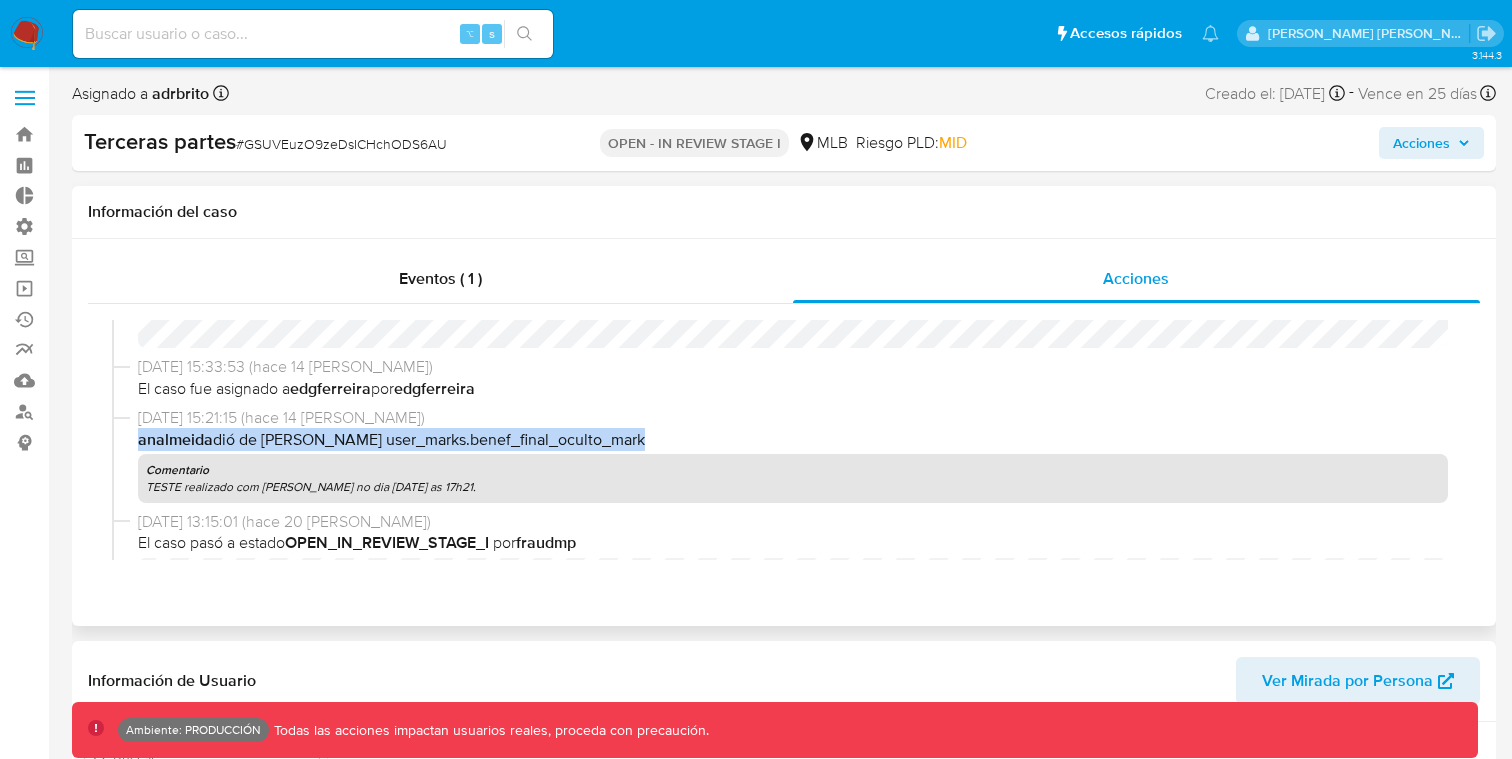 click on "analmeida  dió de alta la marca user_marks.benef_final_oculto_mark" at bounding box center [793, 440] 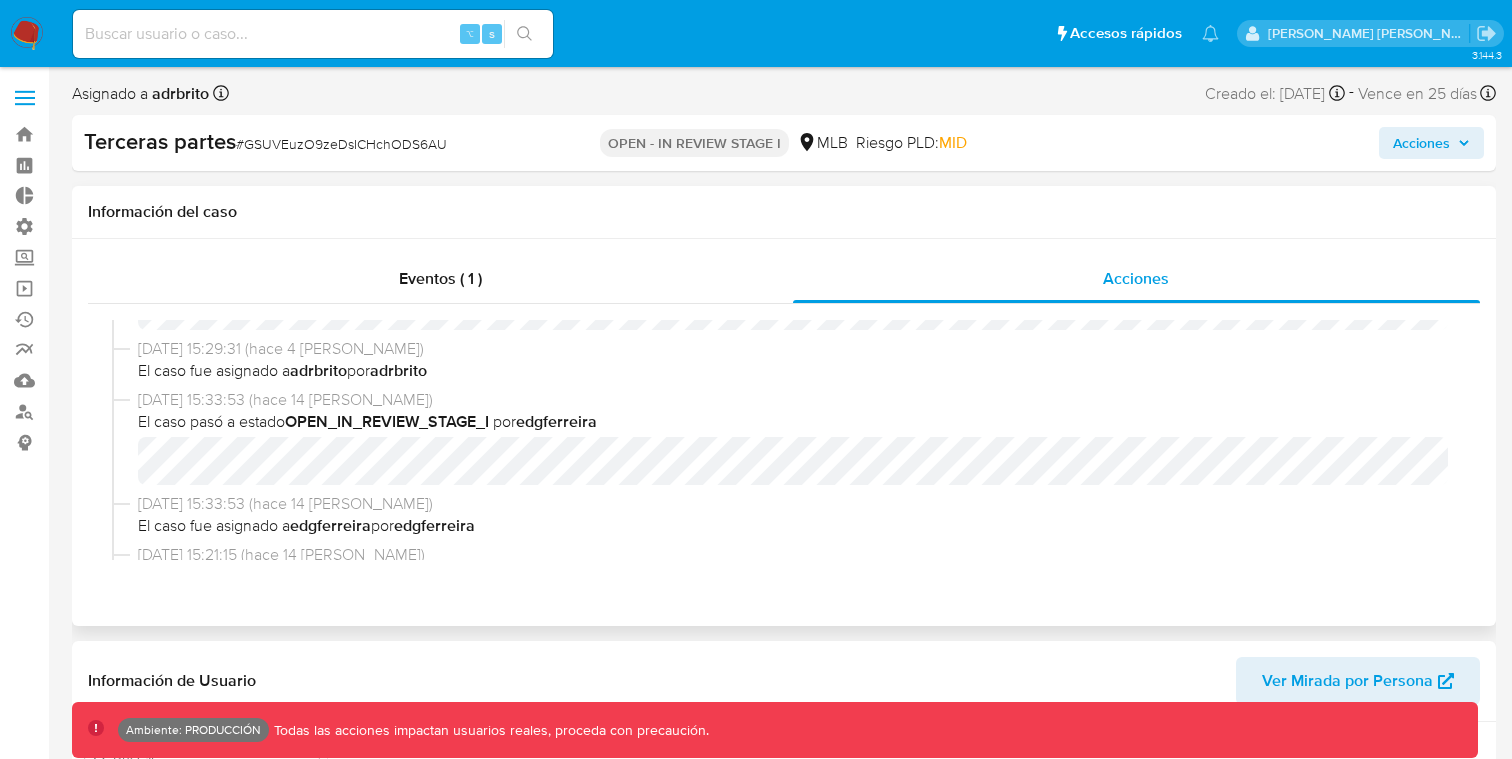 scroll, scrollTop: 0, scrollLeft: 0, axis: both 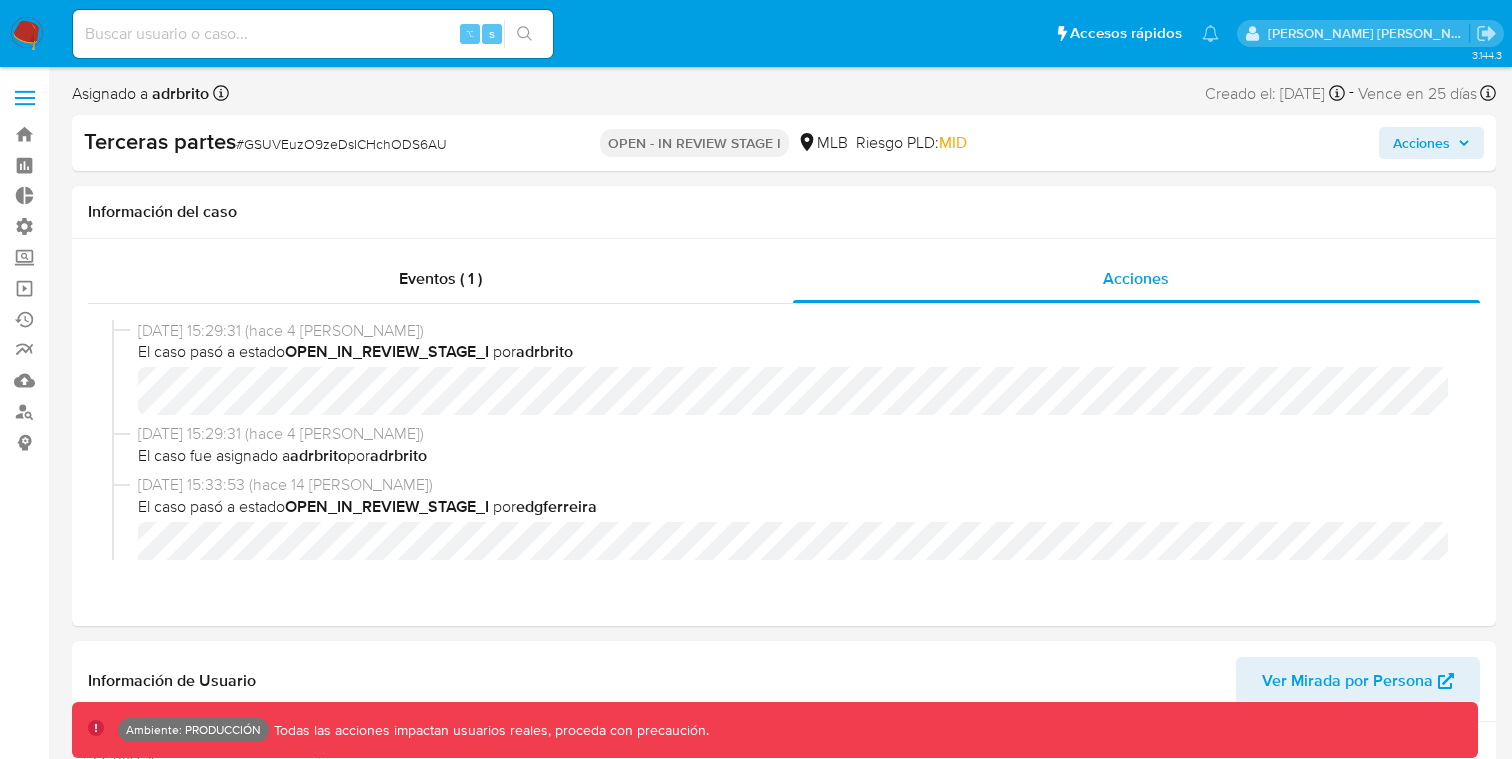 click on "Terceras partes # GSUVEuzO9zeDsICHchODS6AU" at bounding box center [314, 143] 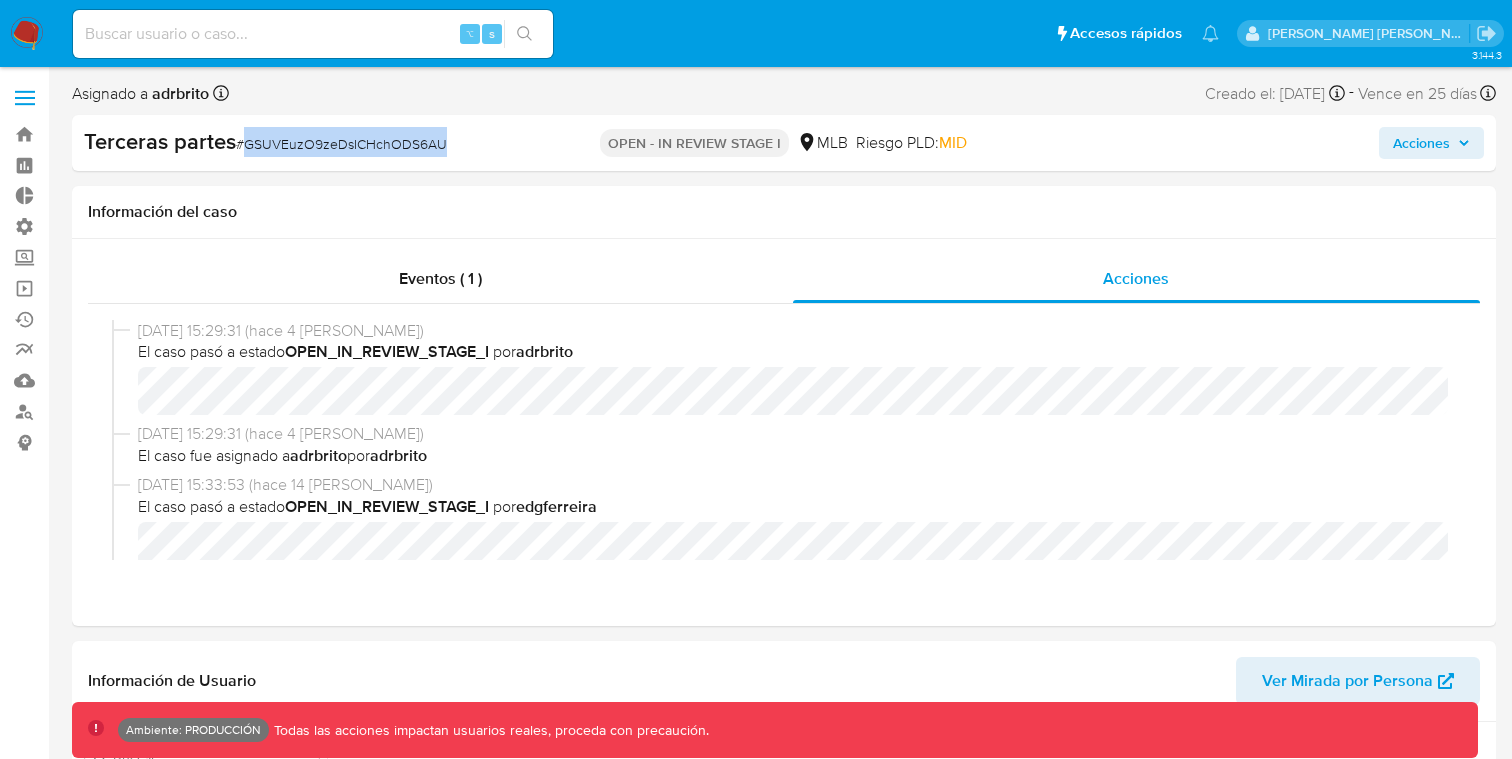 click on "Terceras partes # GSUVEuzO9zeDsICHchODS6AU" at bounding box center (313, 142) 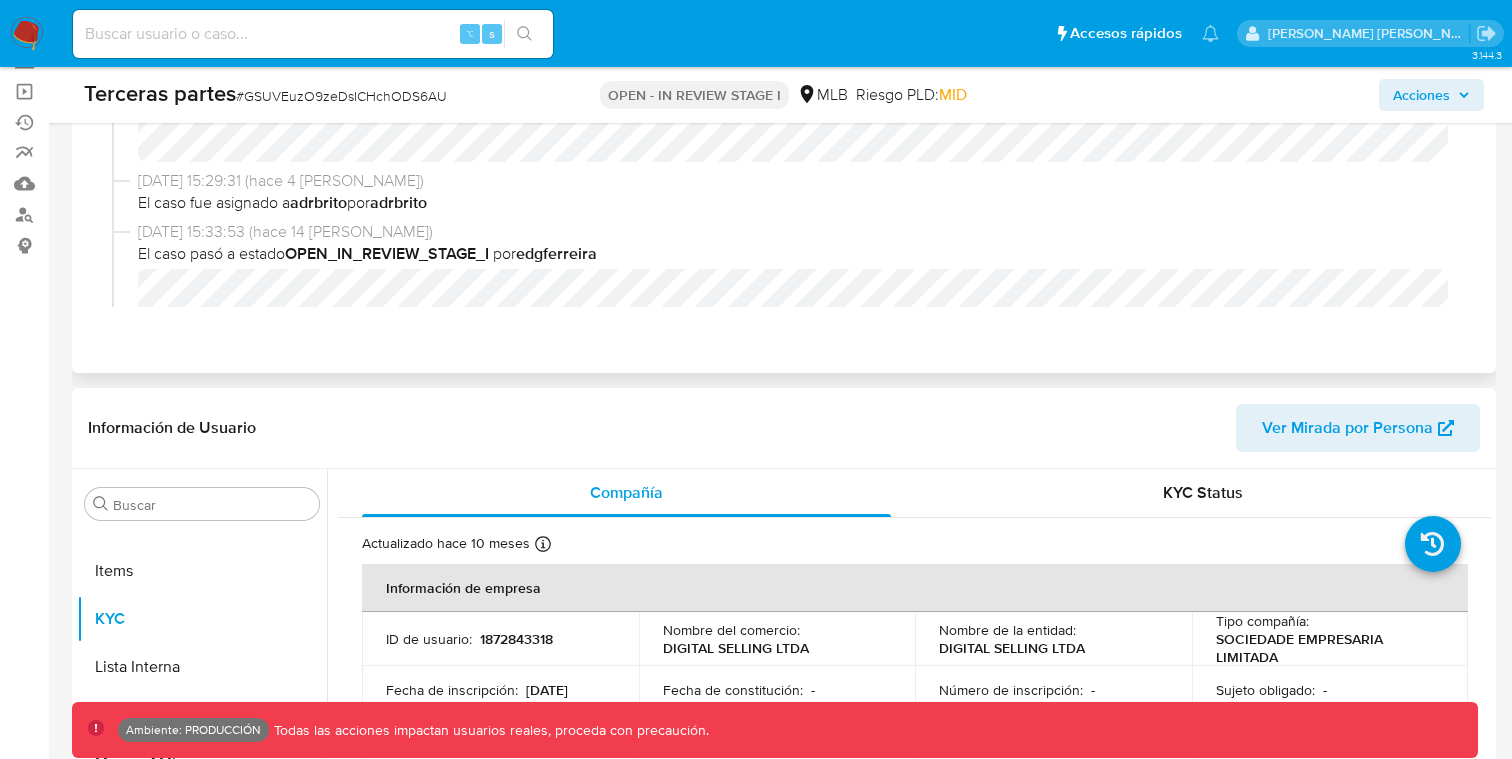 scroll, scrollTop: 0, scrollLeft: 0, axis: both 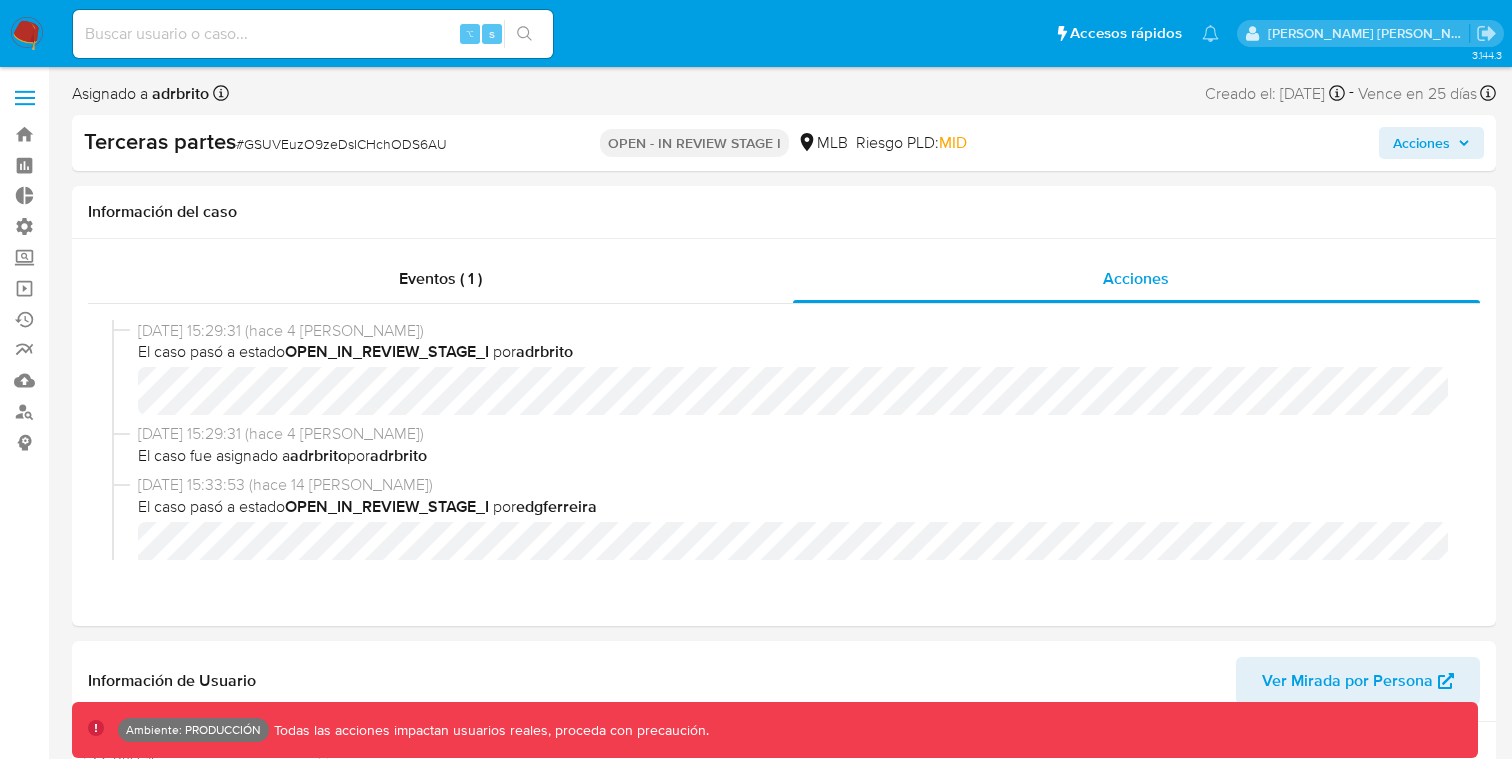 click on "adrbrito" at bounding box center [178, 93] 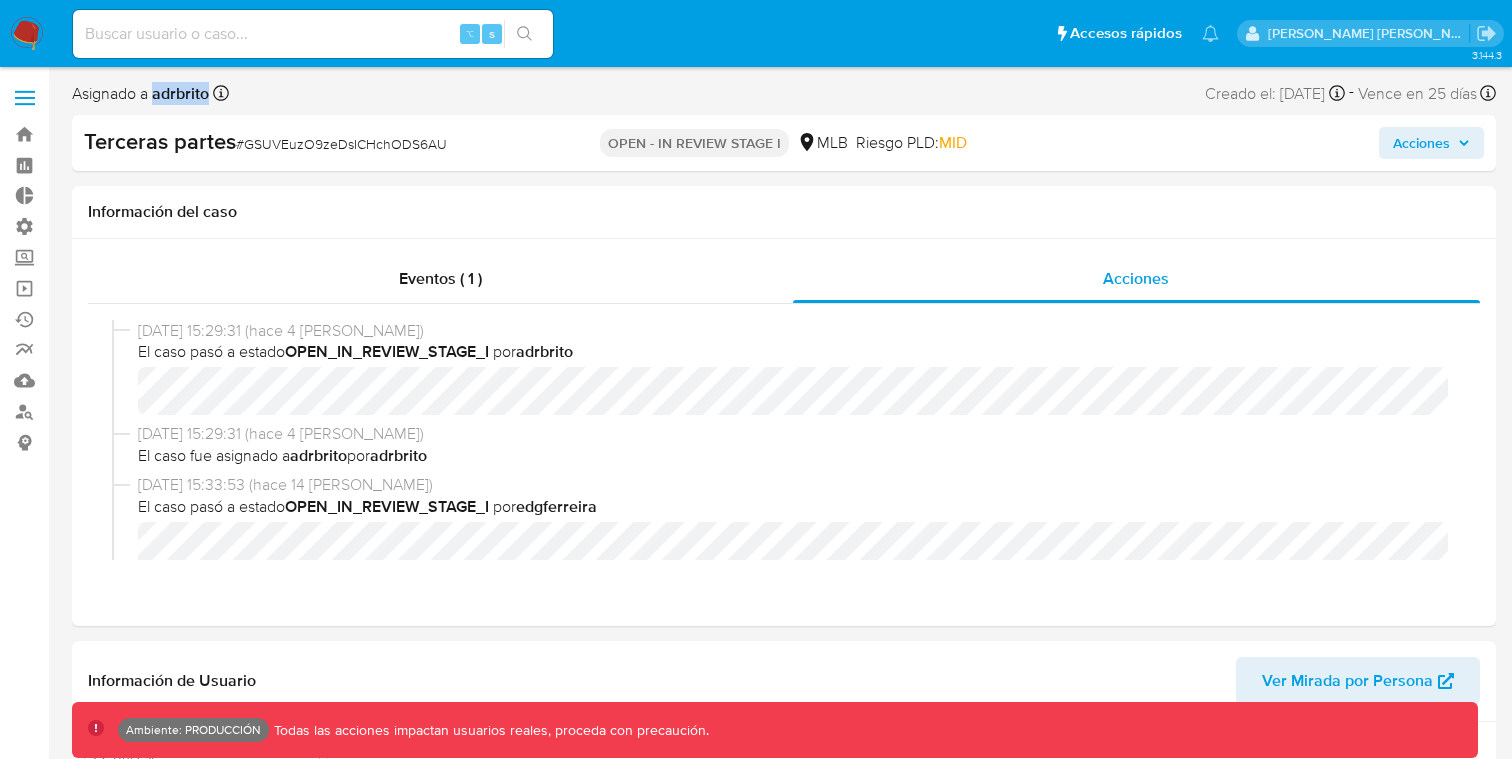 click on "adrbrito" at bounding box center [178, 93] 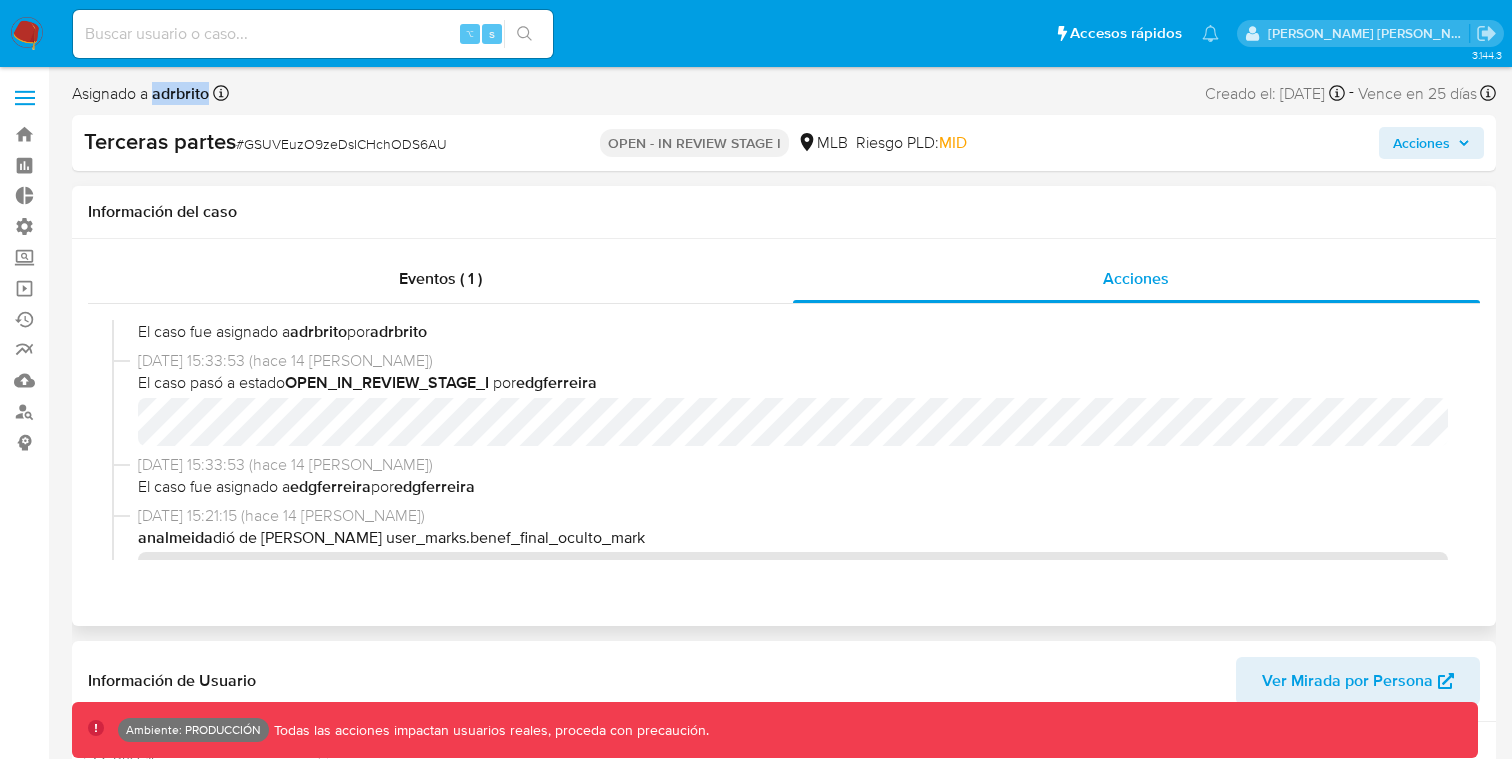 scroll, scrollTop: 109, scrollLeft: 0, axis: vertical 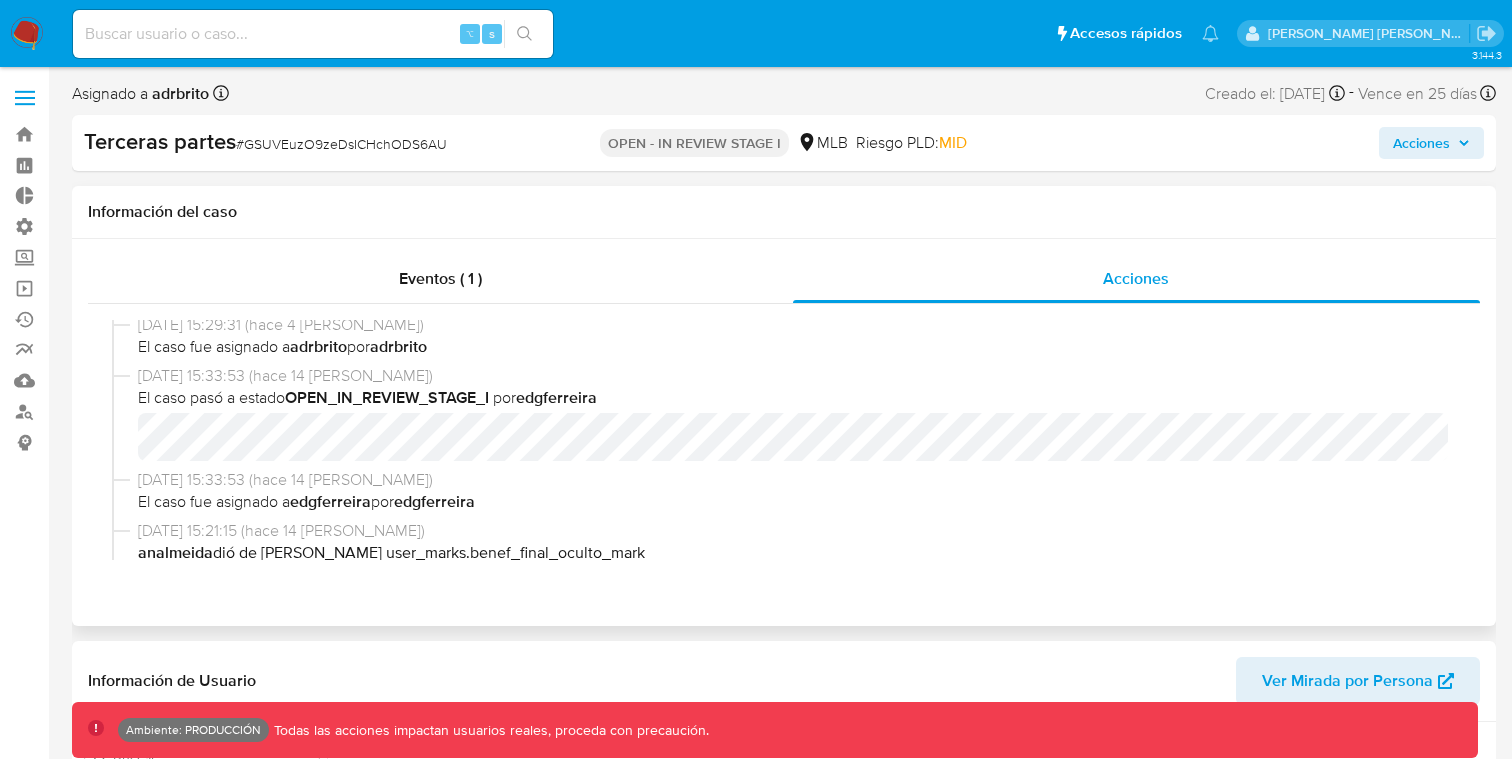 click on "adrbrito" at bounding box center [398, 346] 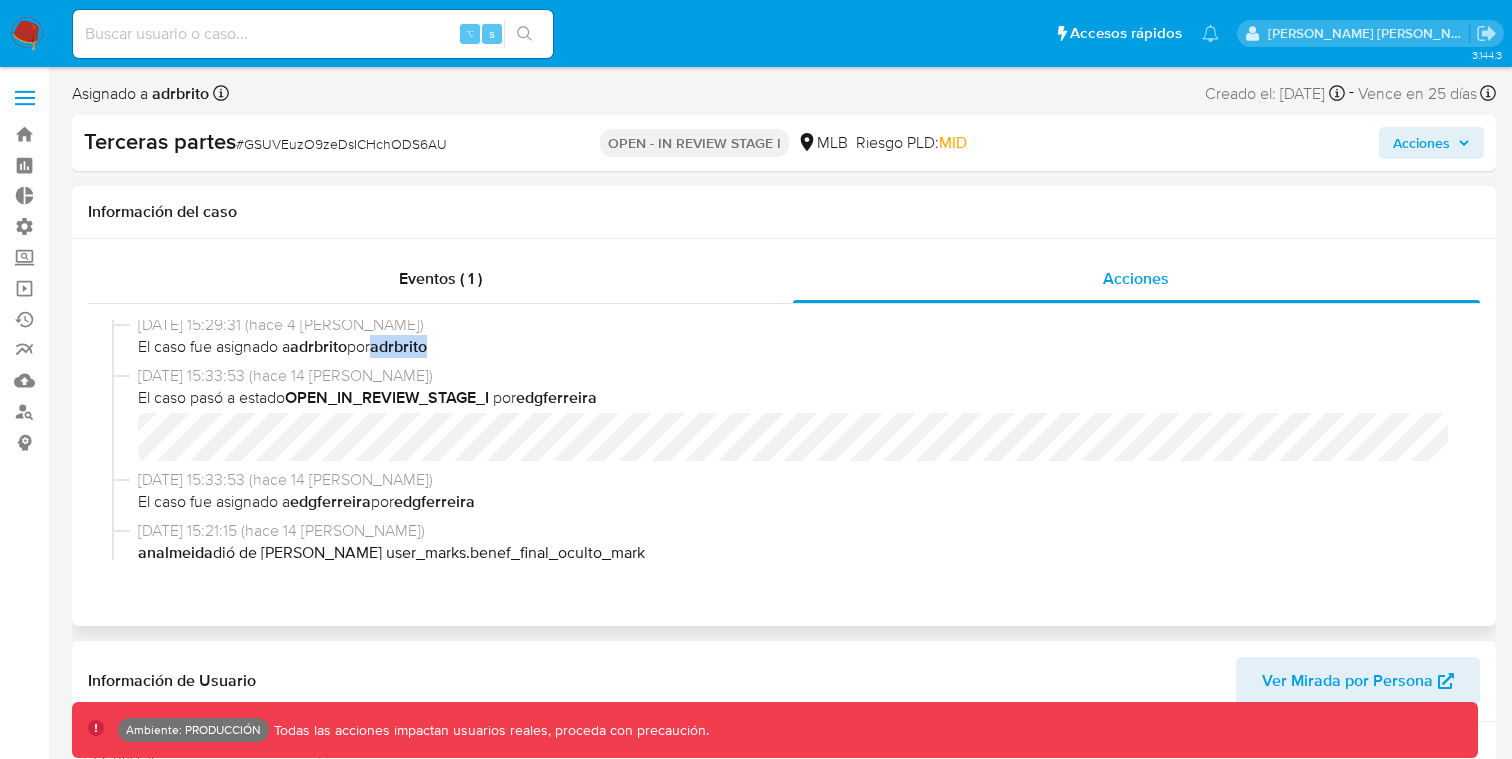 click on "adrbrito" at bounding box center [398, 346] 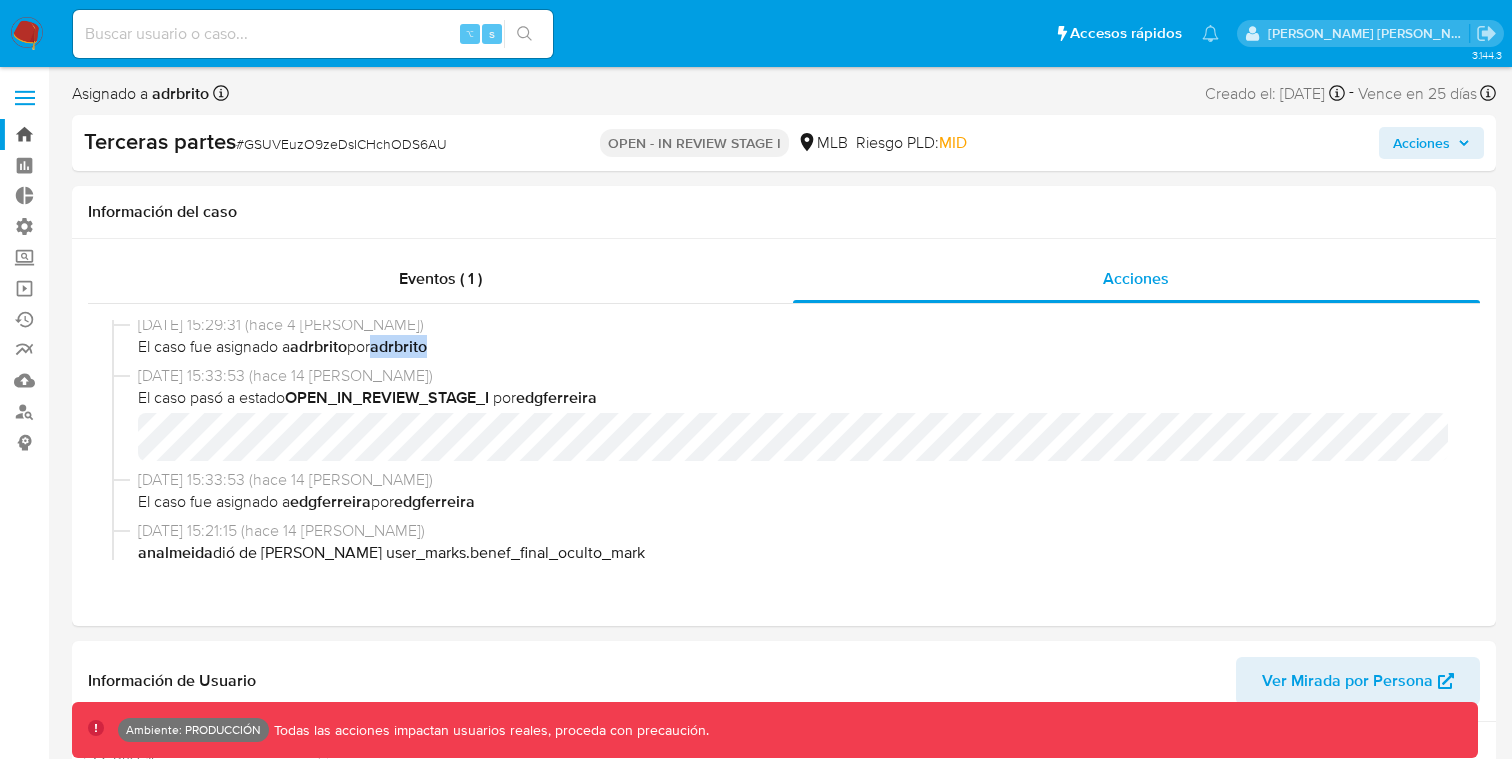 click on "Bandeja" at bounding box center [119, 134] 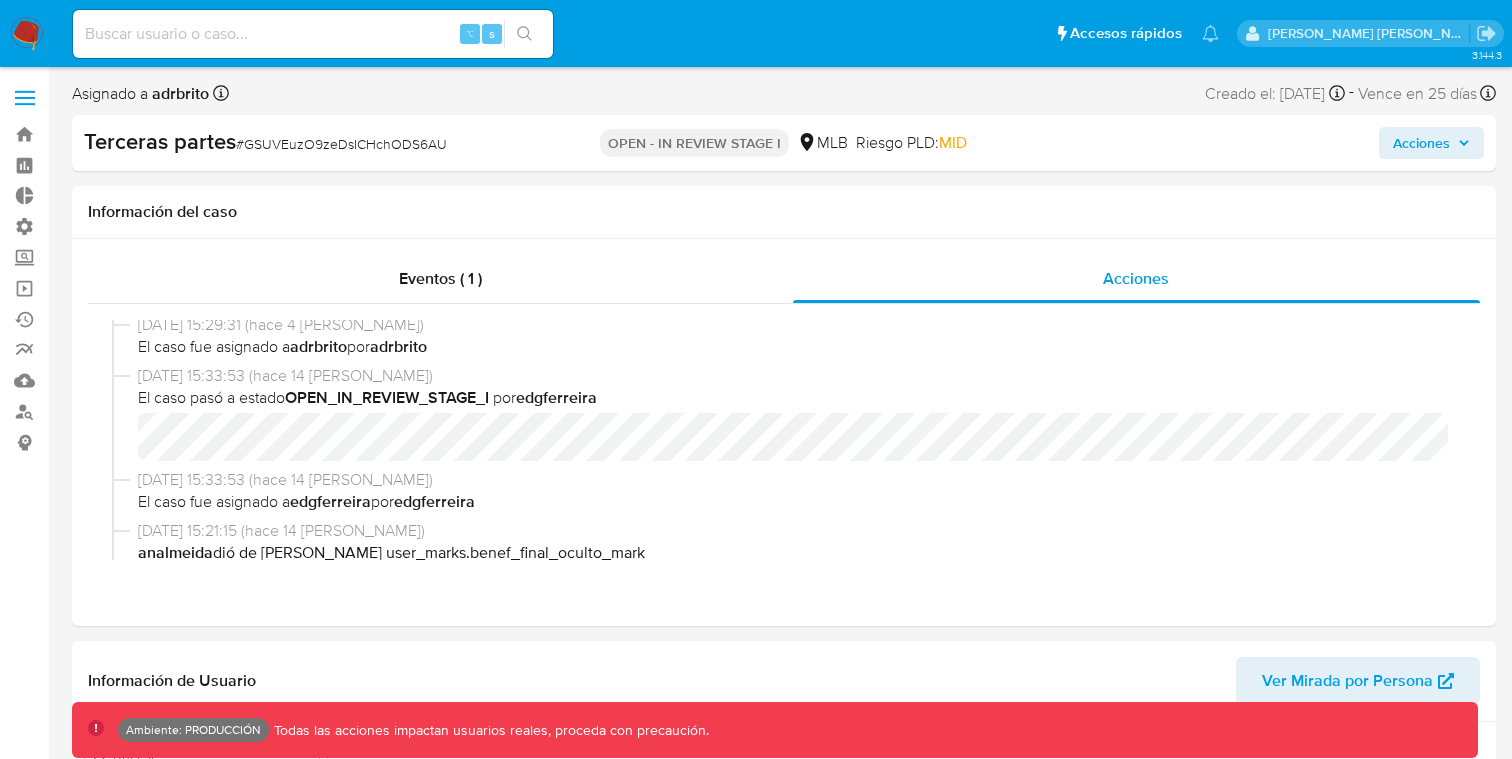 click at bounding box center [25, 98] 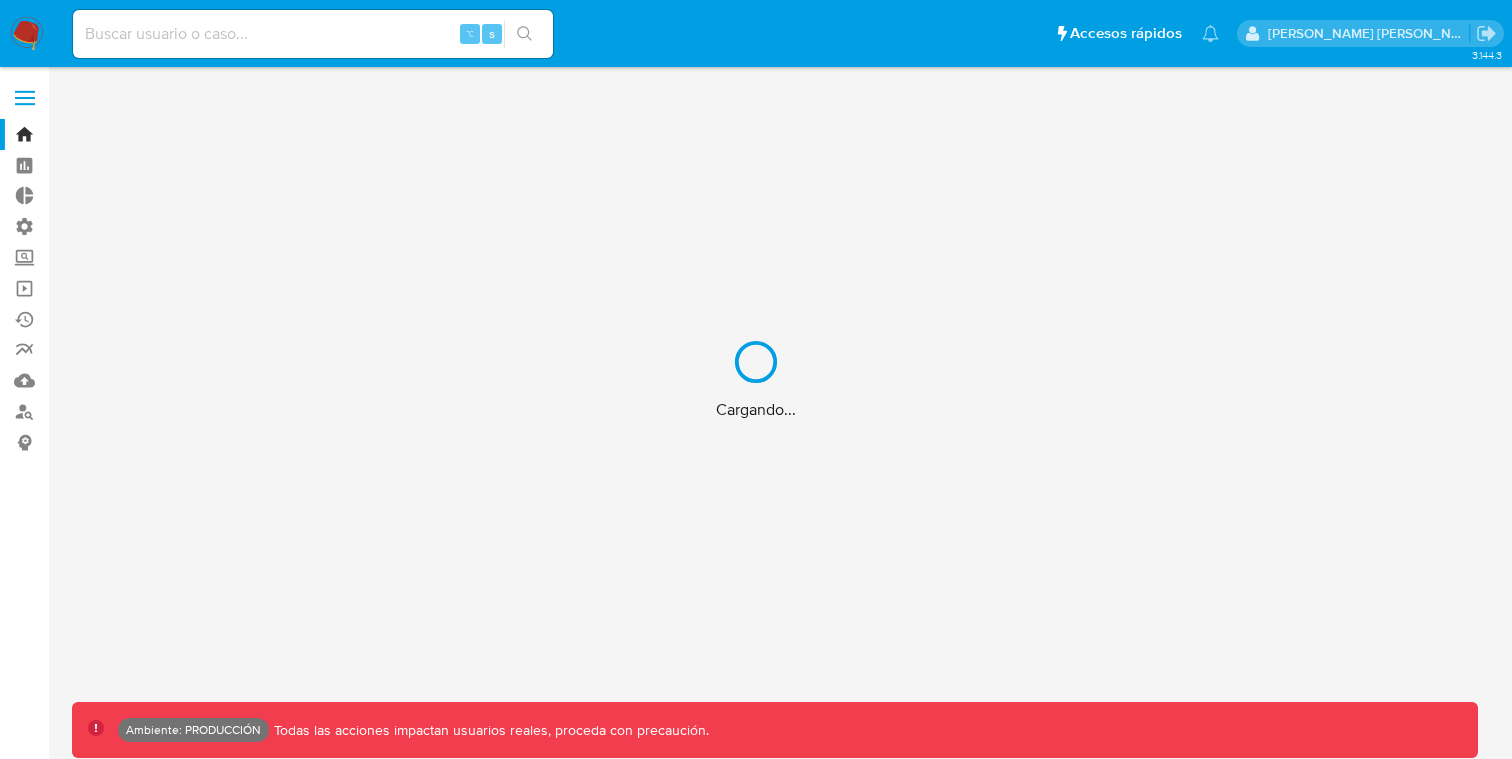 scroll, scrollTop: 0, scrollLeft: 0, axis: both 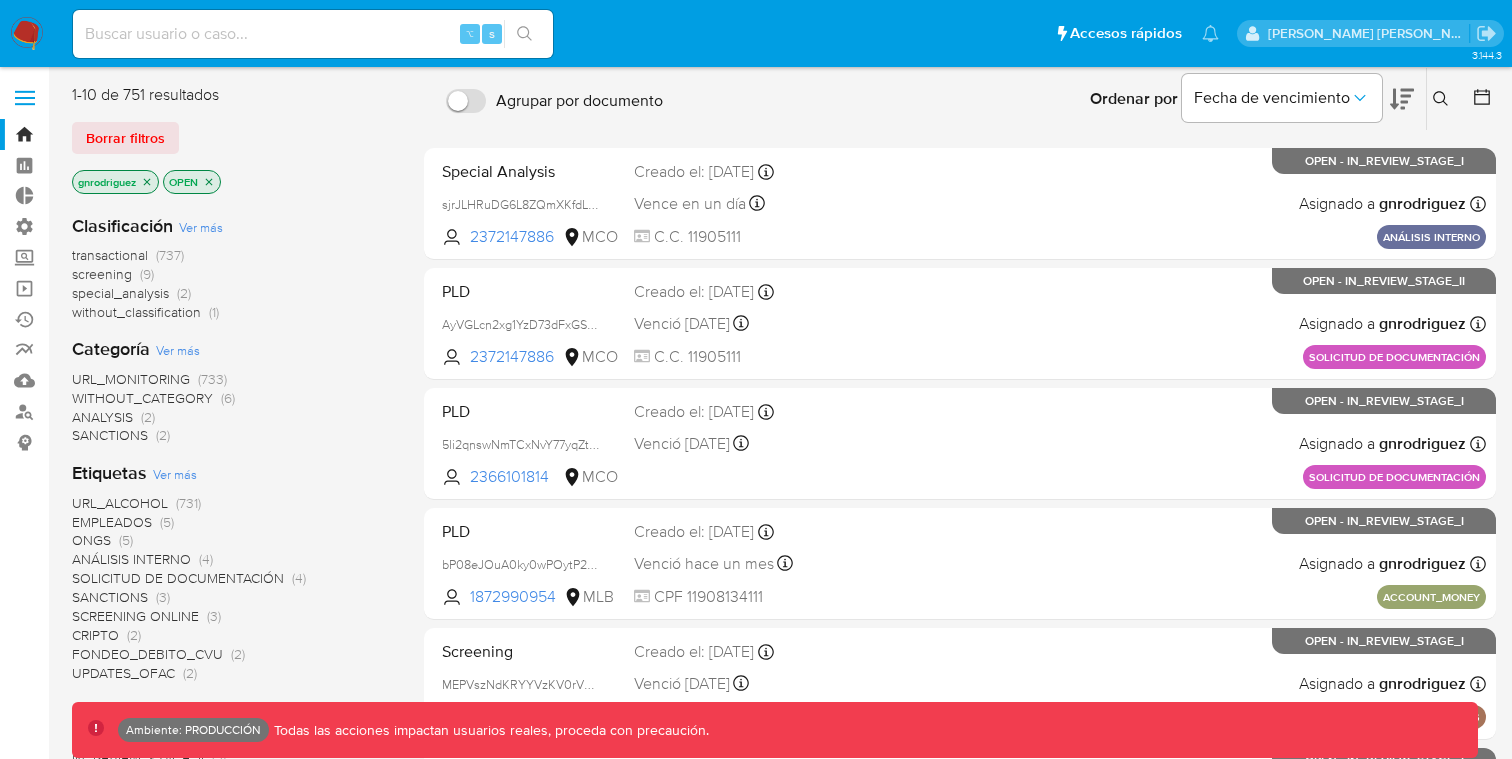 click at bounding box center (25, 98) 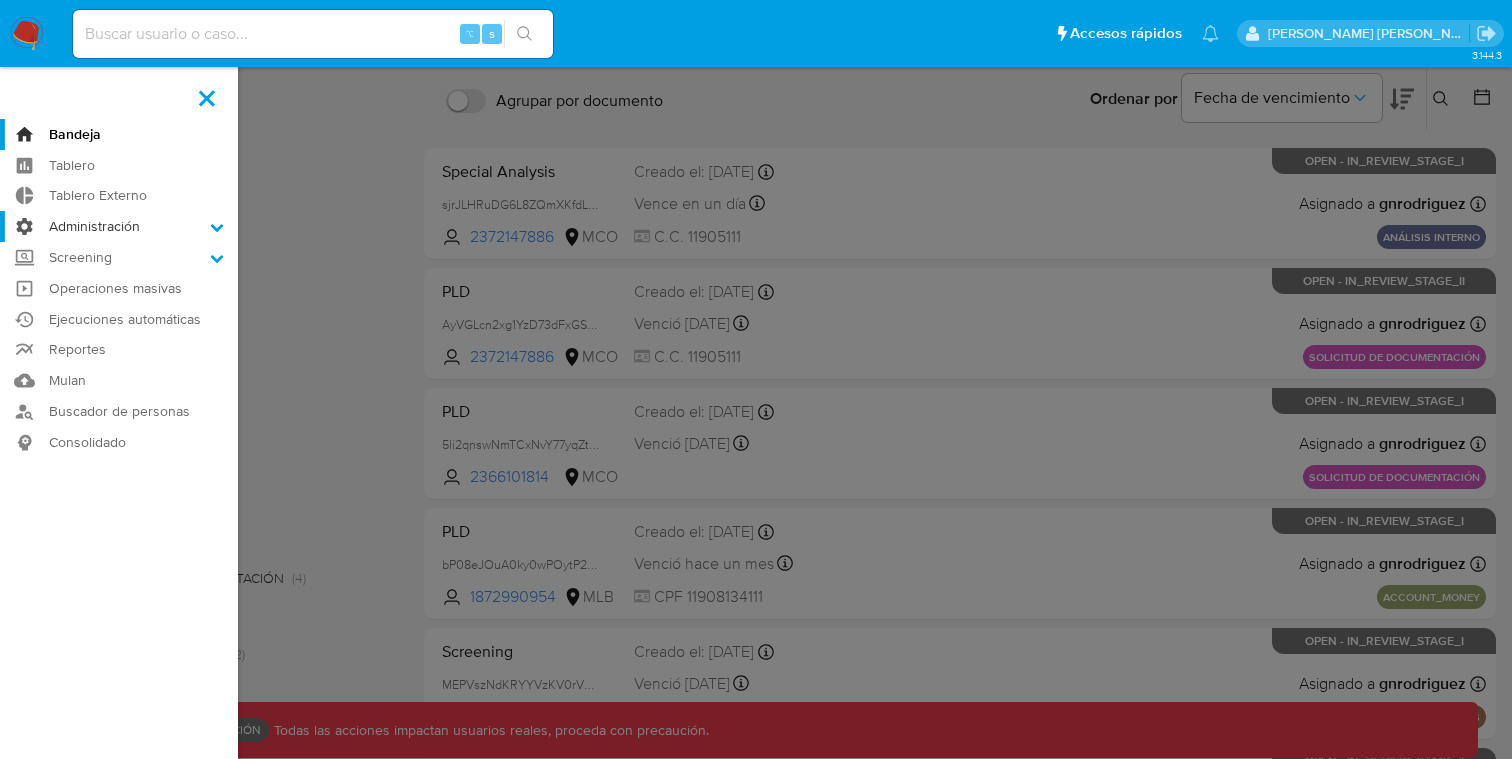 click on "Administración" at bounding box center [119, 226] 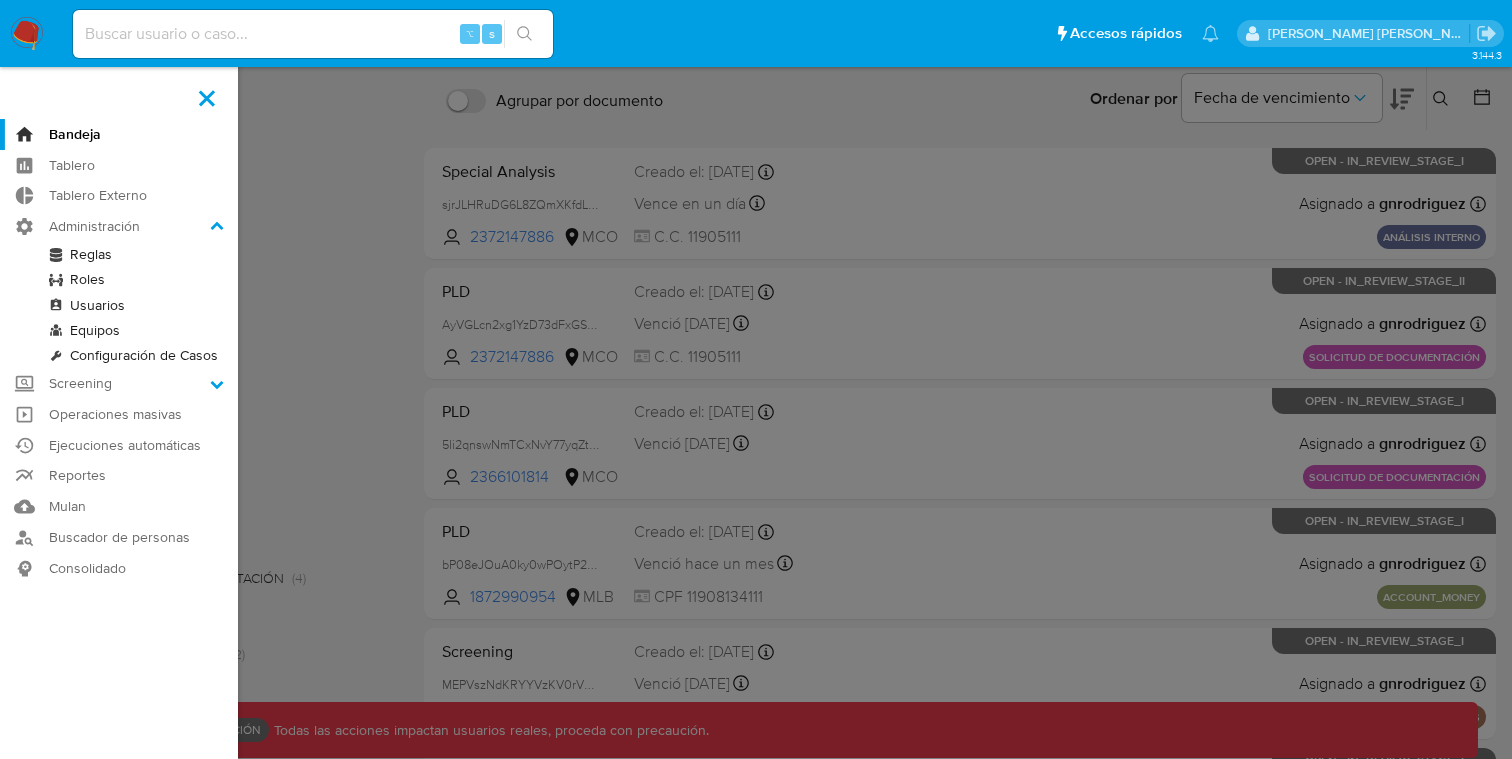 click on "Usuarios" at bounding box center (119, 305) 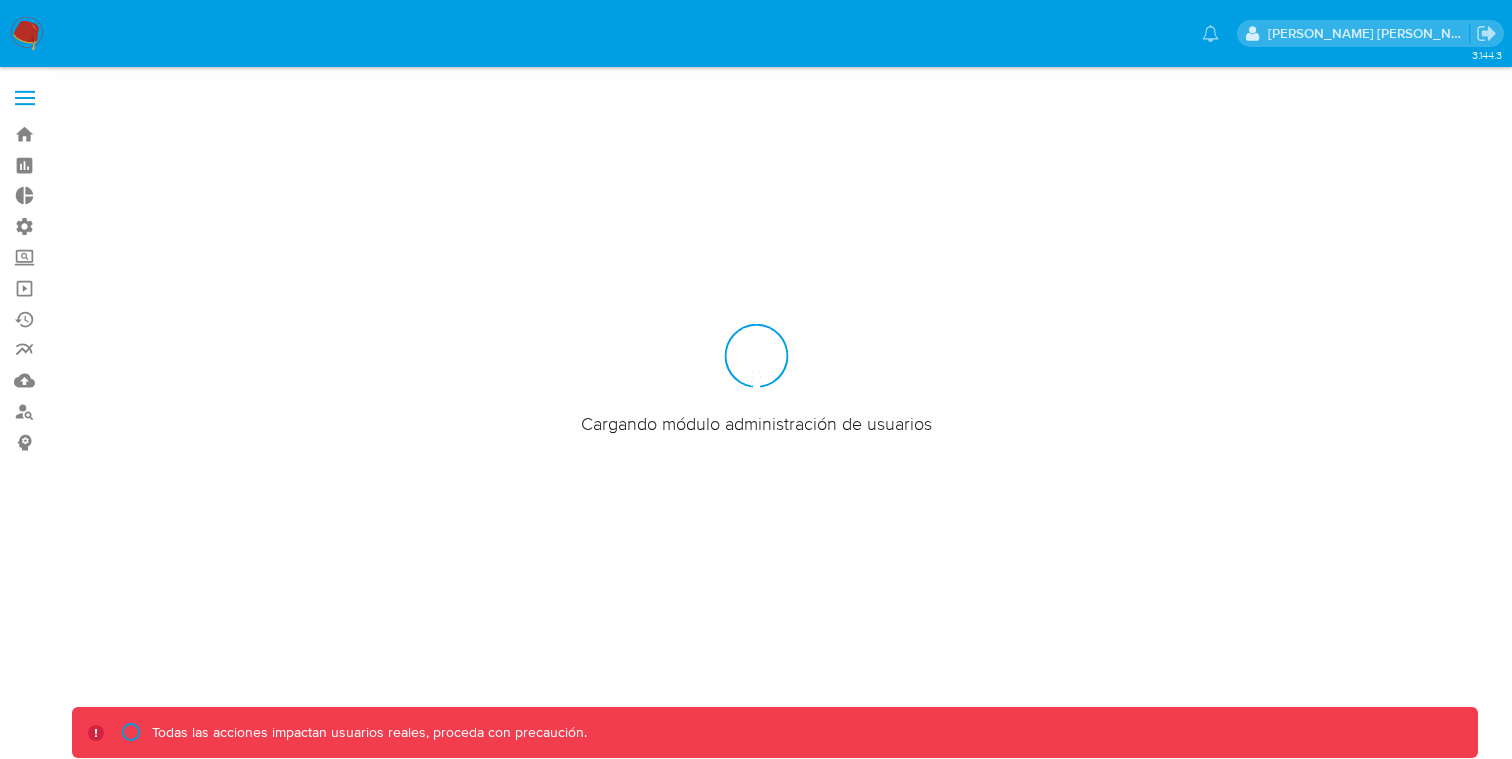scroll, scrollTop: 0, scrollLeft: 0, axis: both 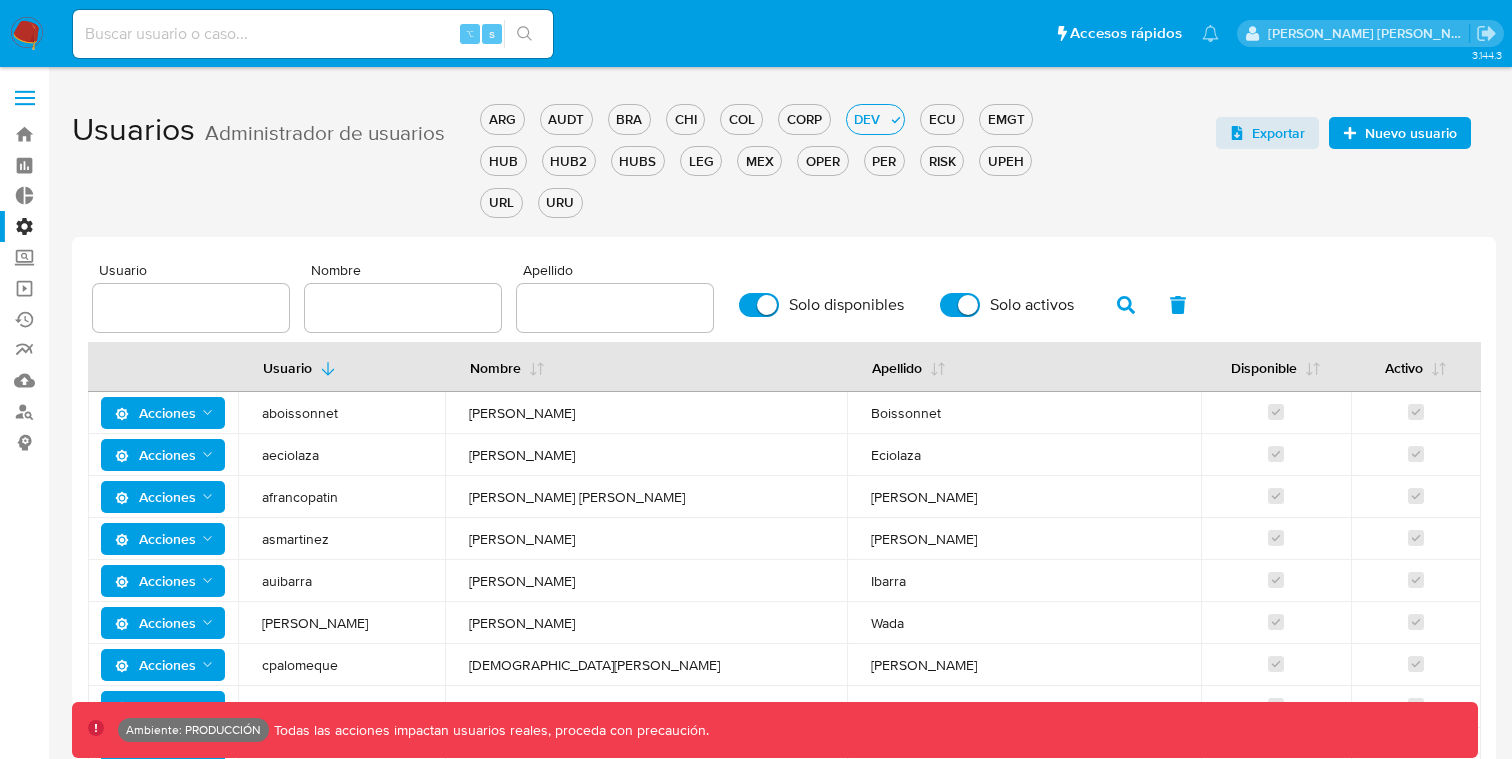 click at bounding box center [191, 308] 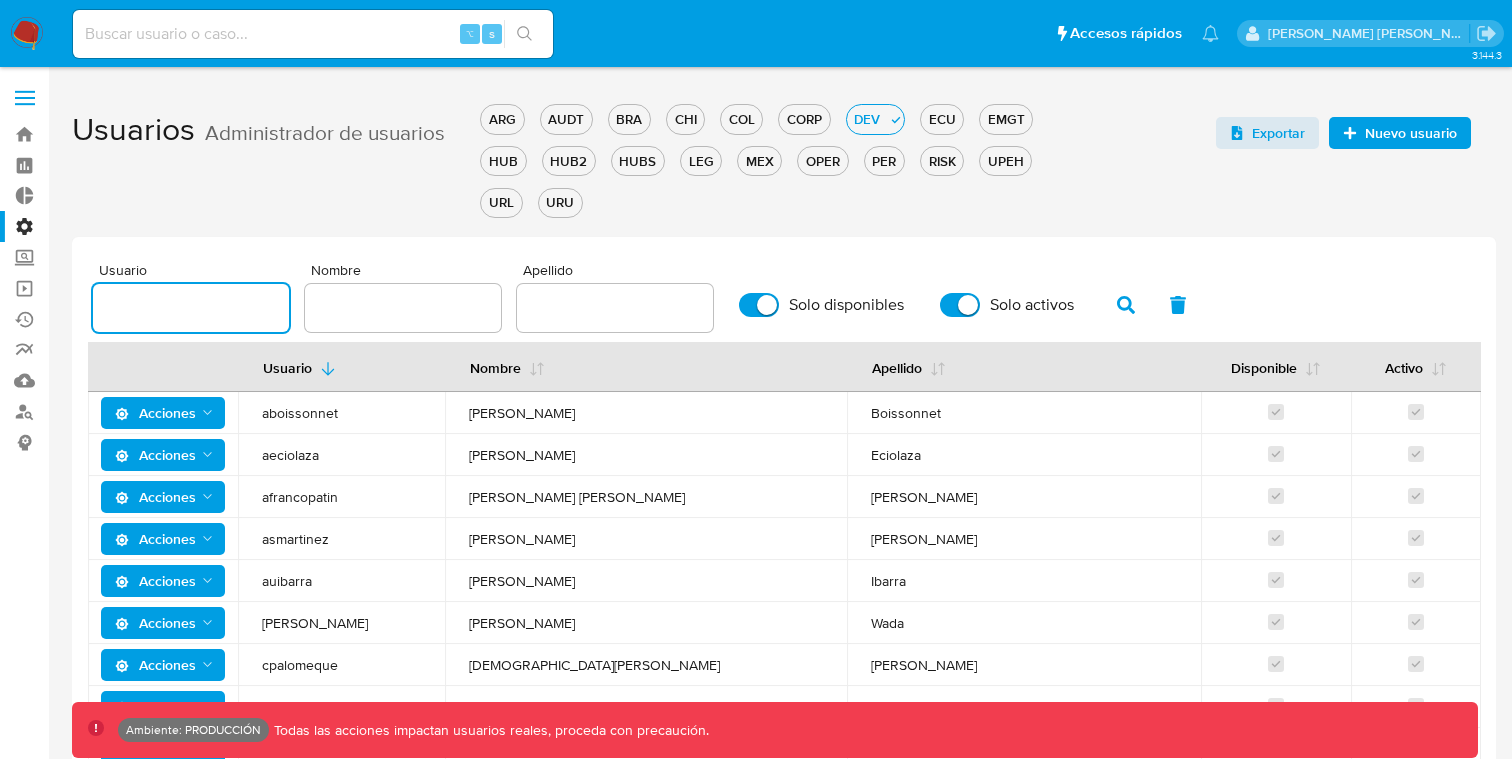 paste on "adrbrito" 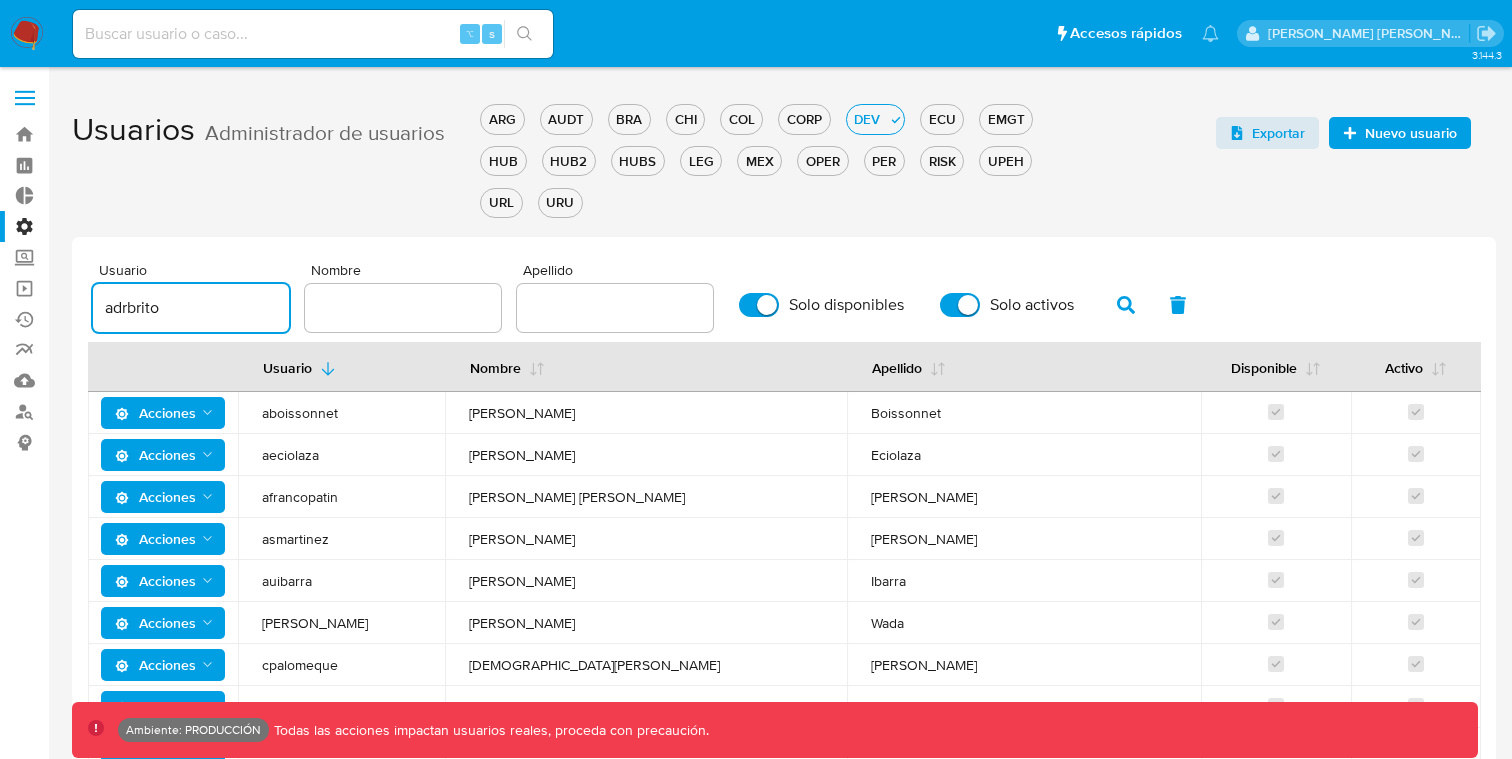 type on "adrbrito" 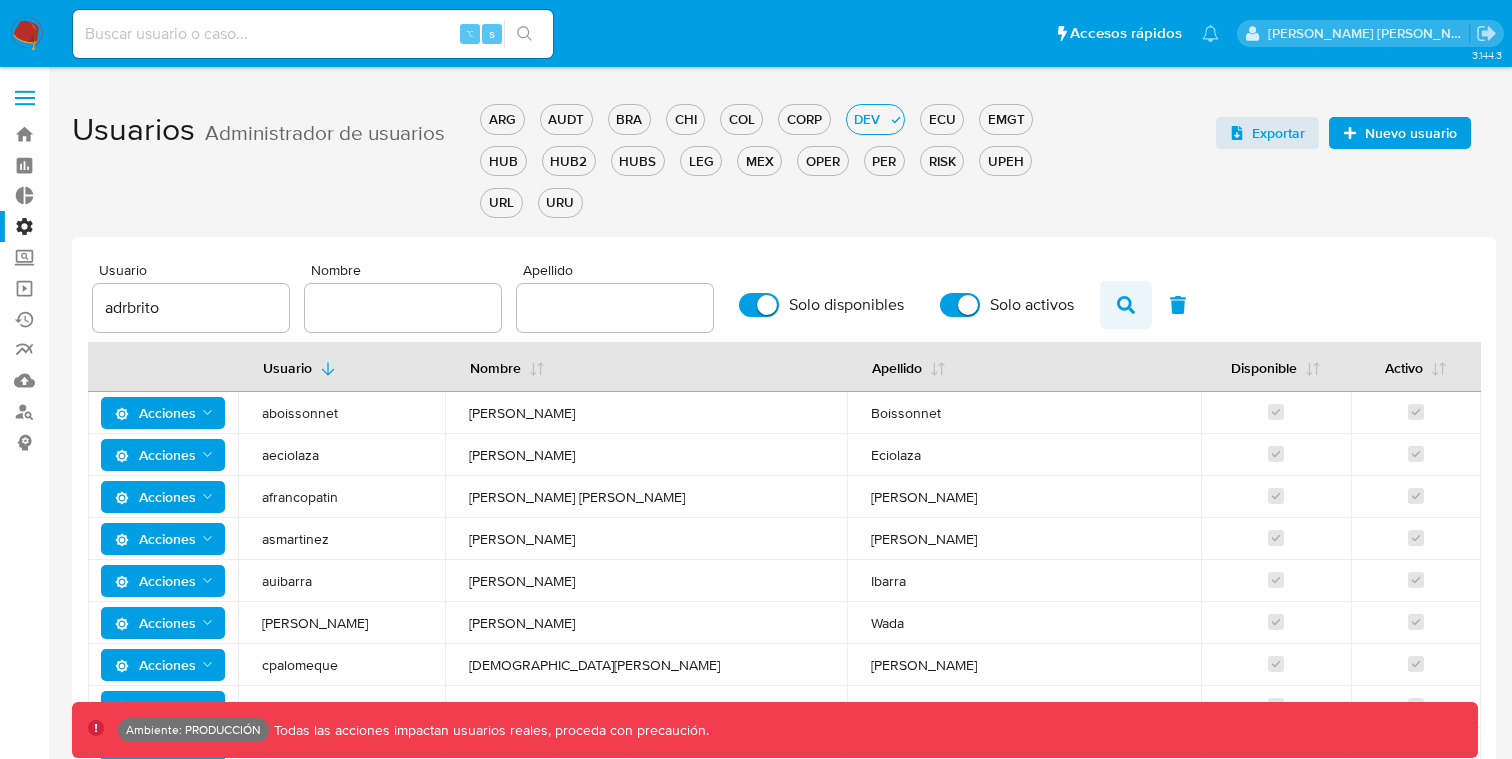 click at bounding box center [1126, 305] 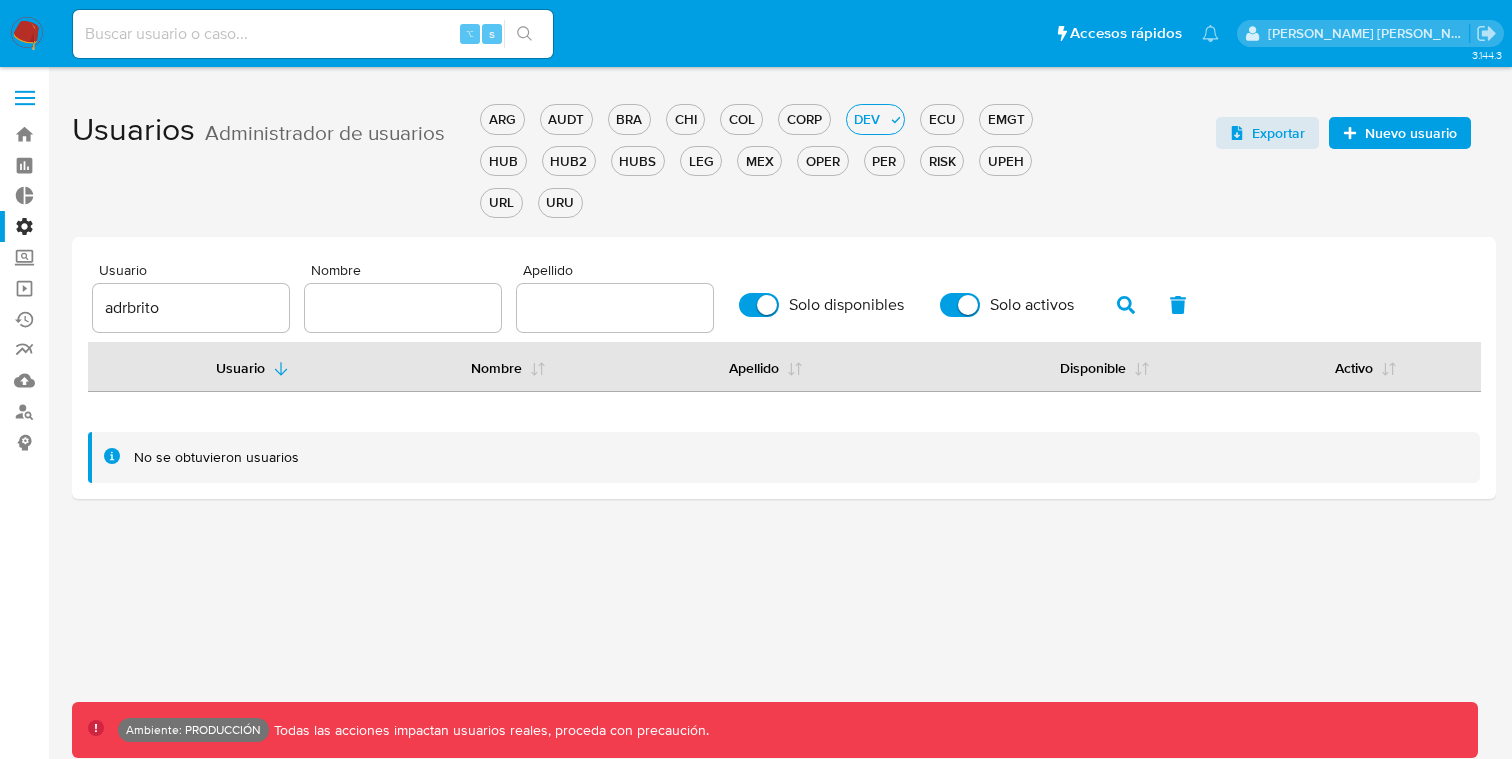 click on "adrbrito" at bounding box center [191, 308] 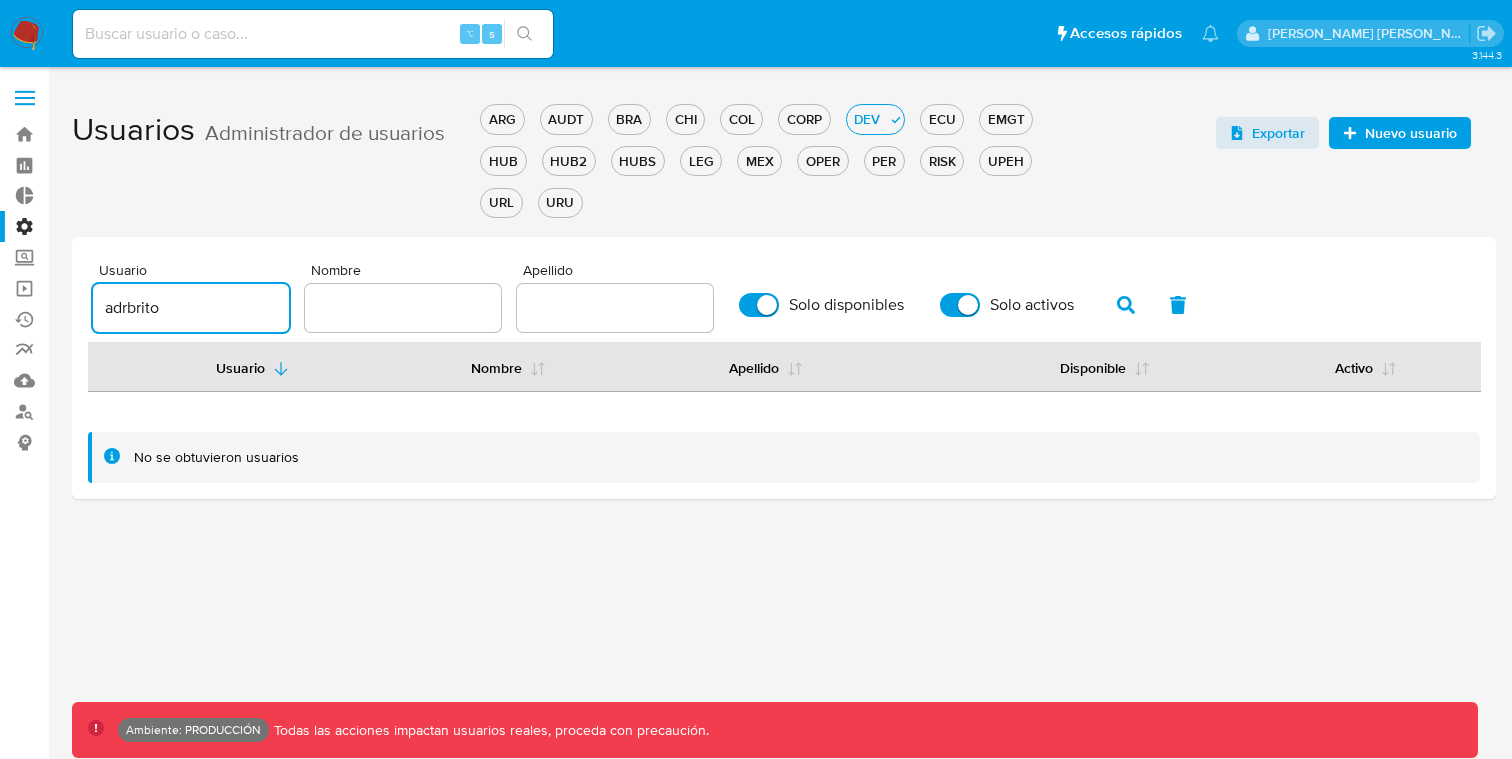click on "adrbrito" at bounding box center [191, 308] 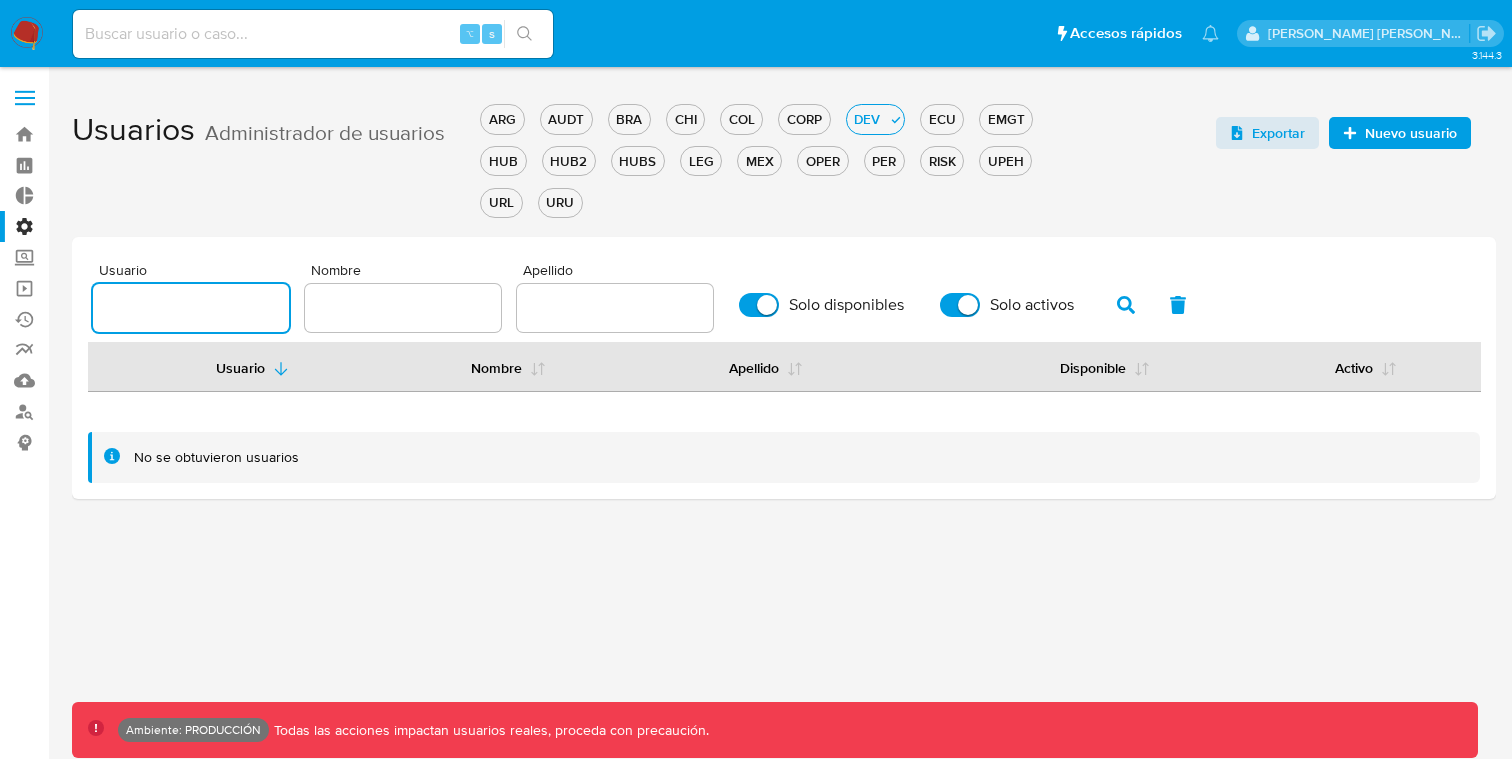 type 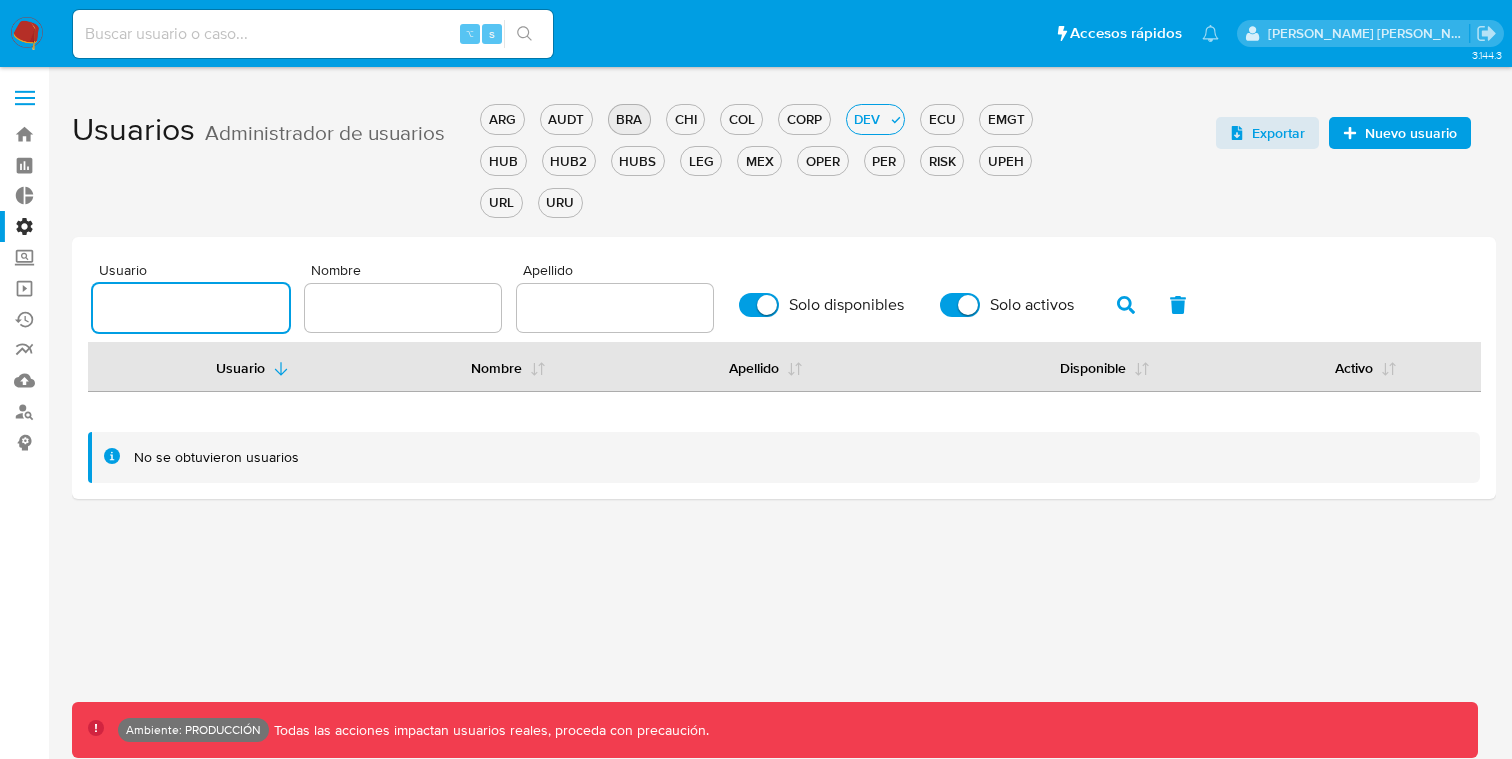 click on "BRA" at bounding box center (629, 119) 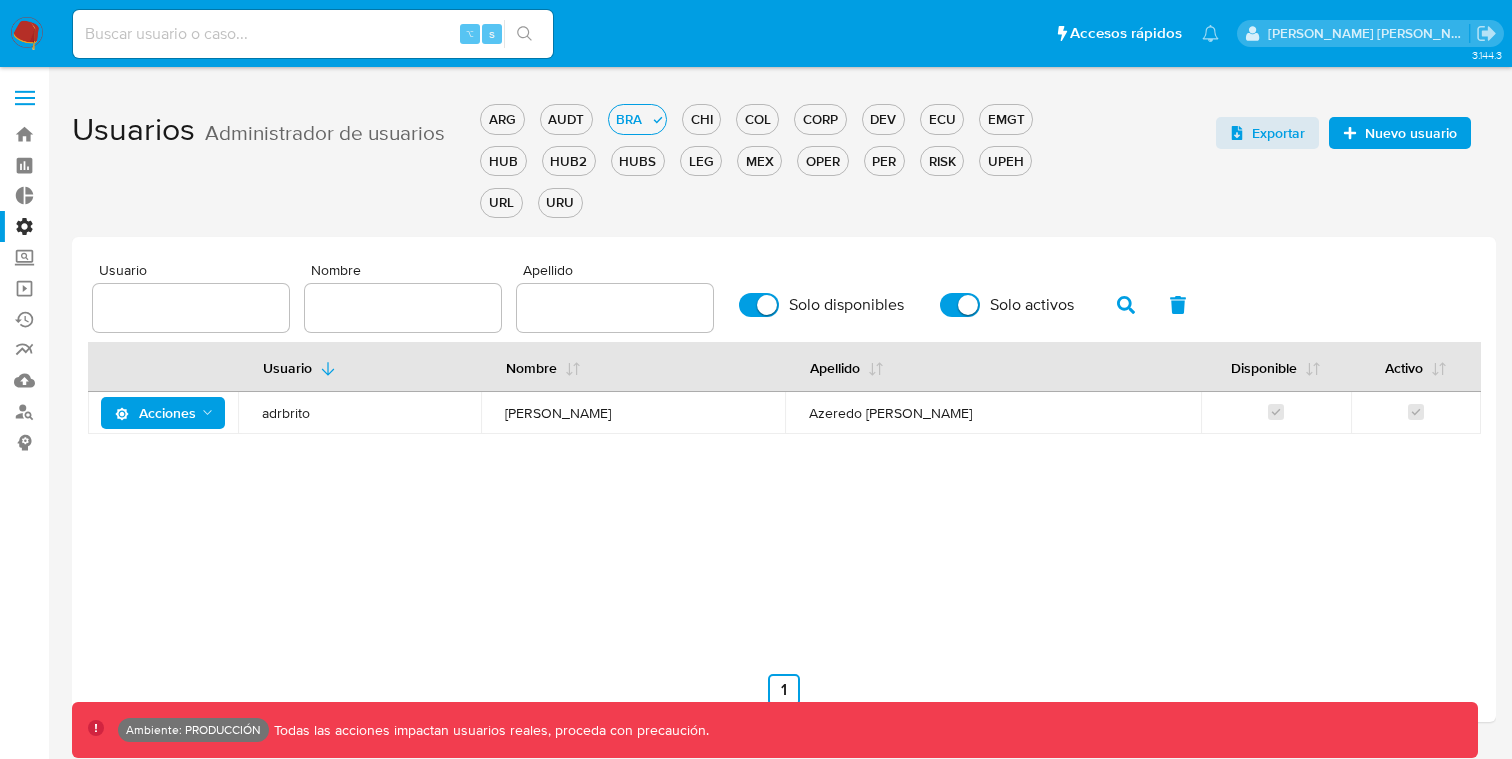 click at bounding box center (191, 308) 